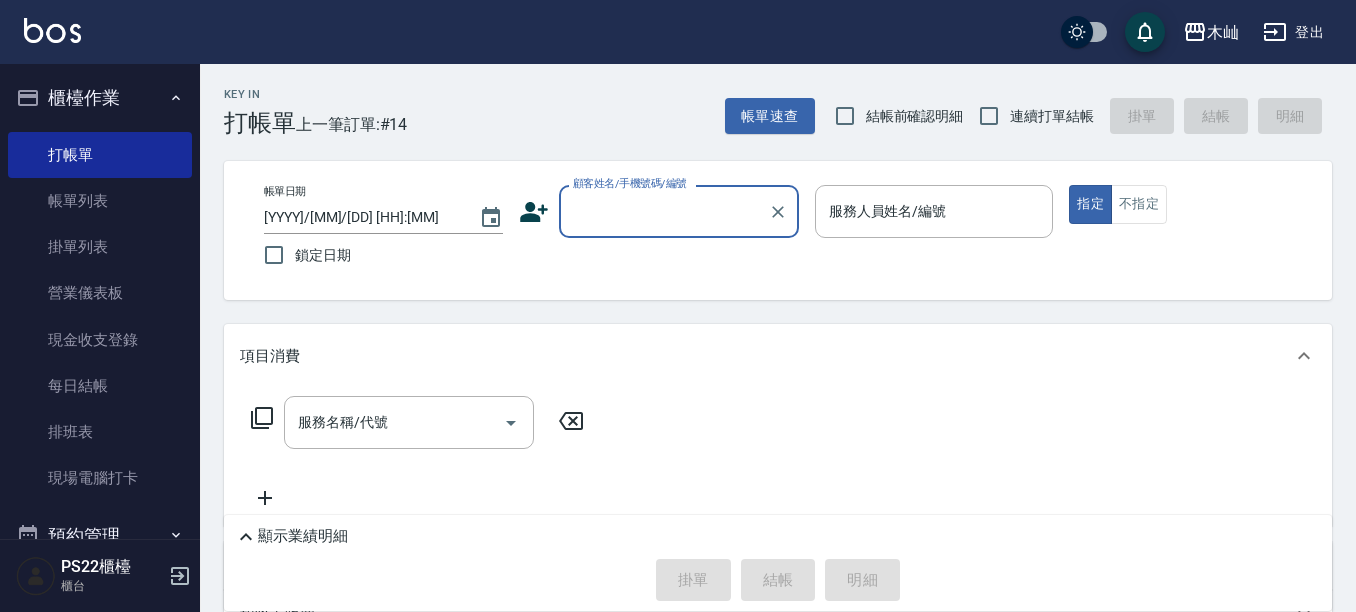 scroll, scrollTop: 0, scrollLeft: 0, axis: both 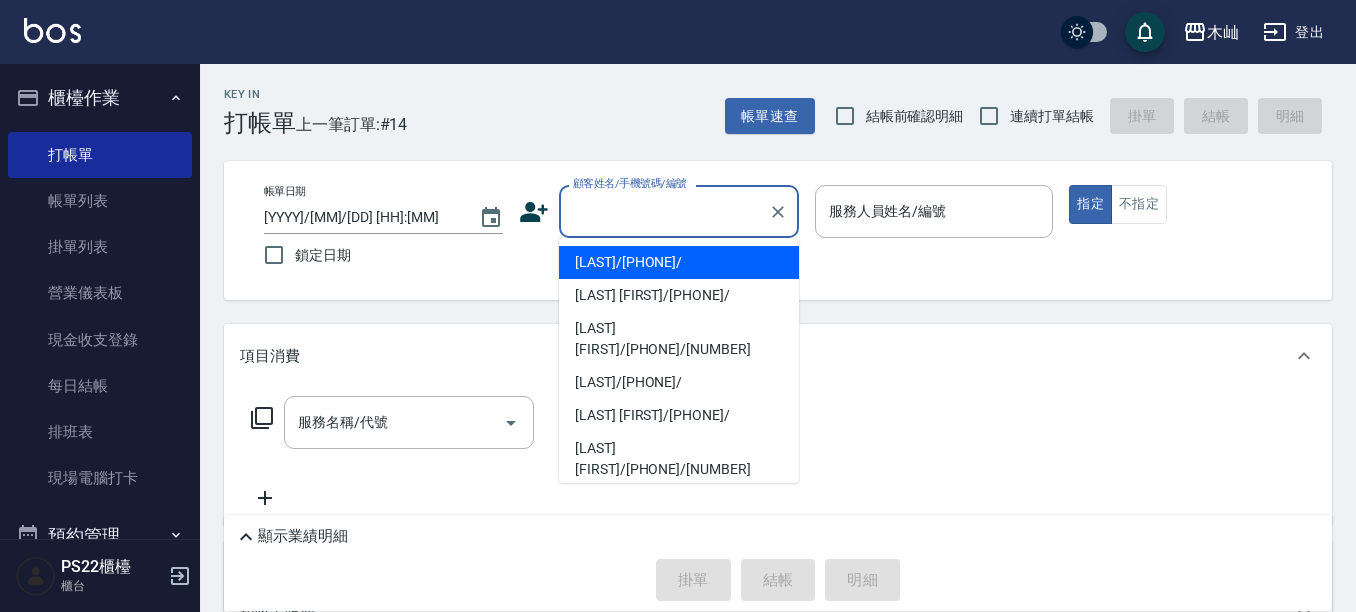 click on "顧客姓名/手機號碼/編號" at bounding box center [664, 211] 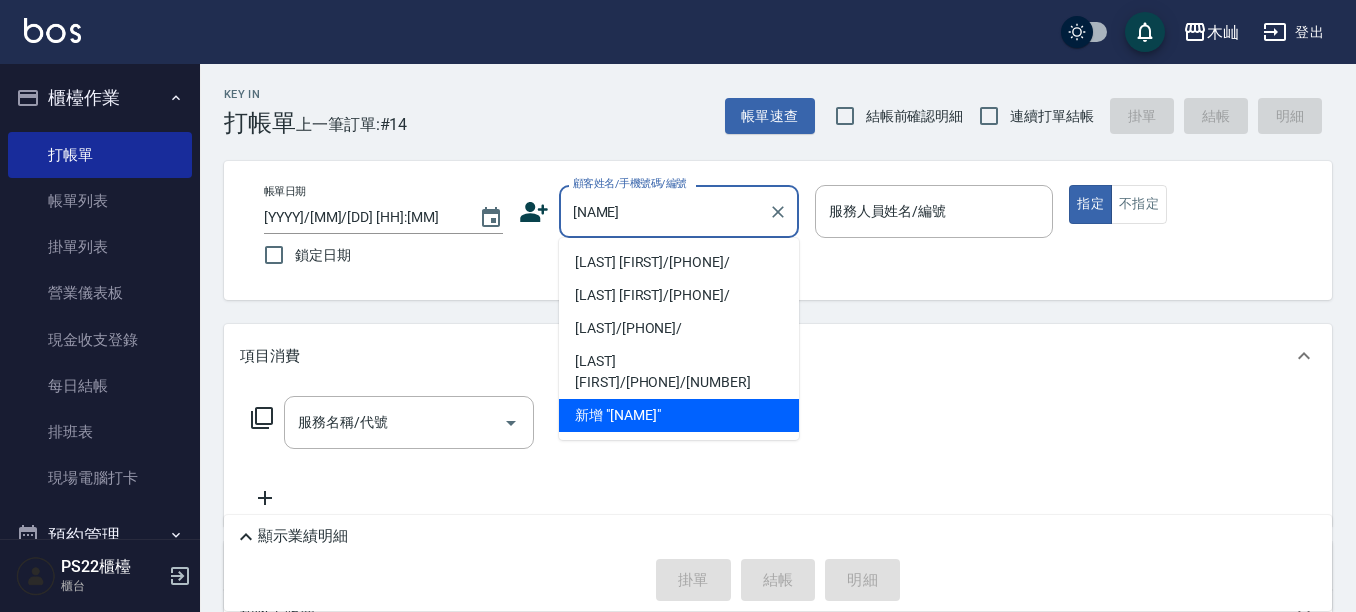 click on "[LAST] [FIRST]/[PHONE]/" at bounding box center [679, 262] 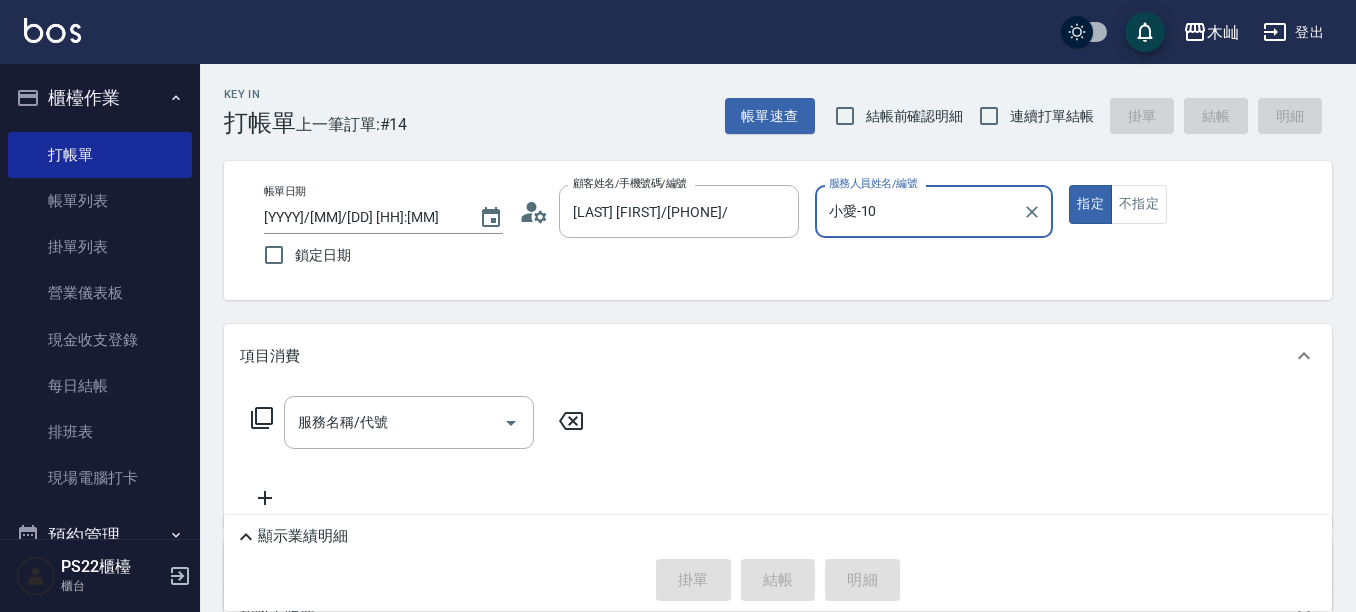 type on "小愛-10" 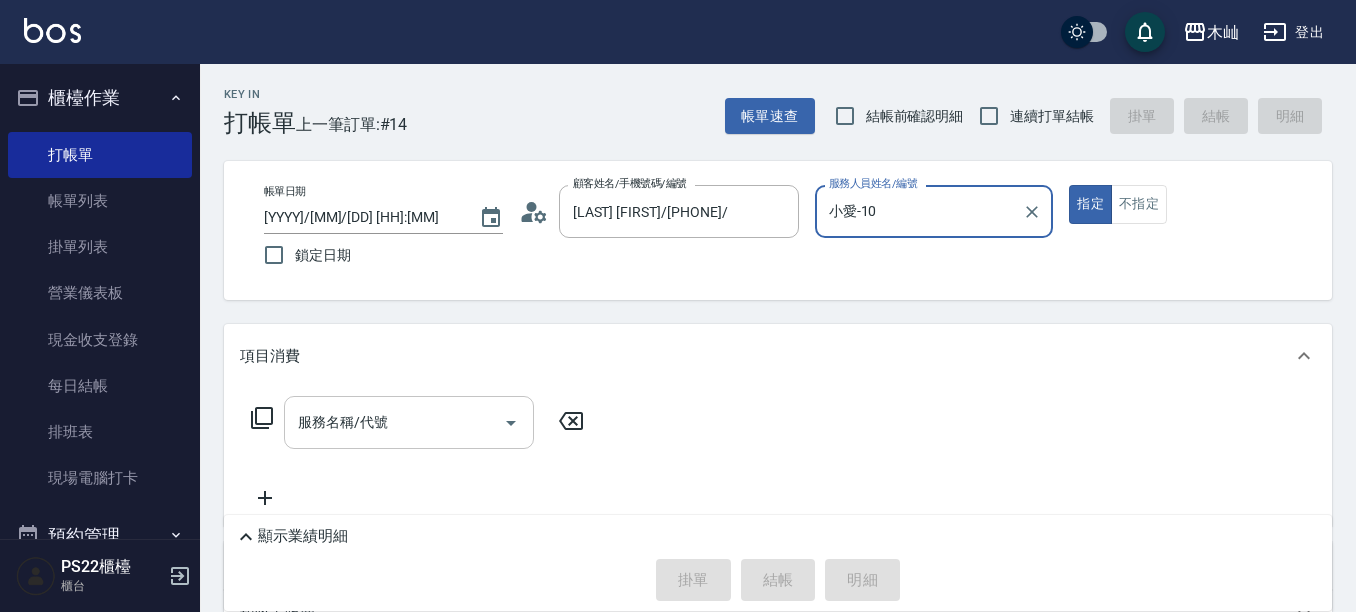 click on "服務名稱/代號" at bounding box center [409, 422] 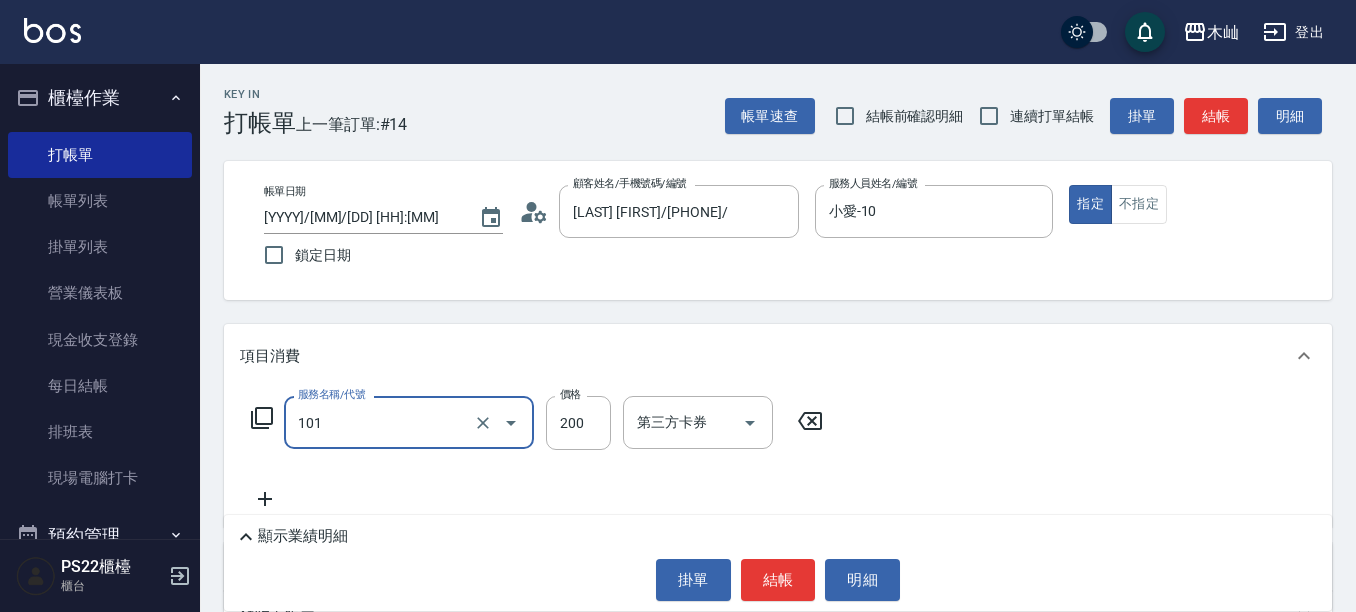 type on "洗髮(101)" 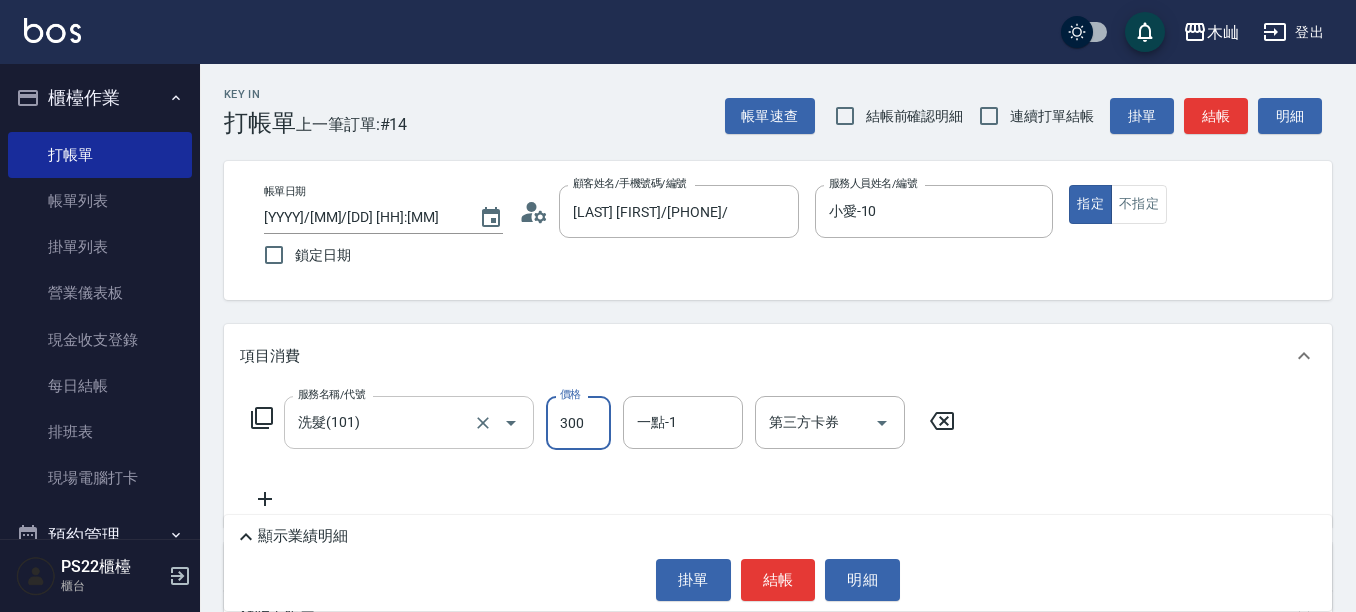 type on "300" 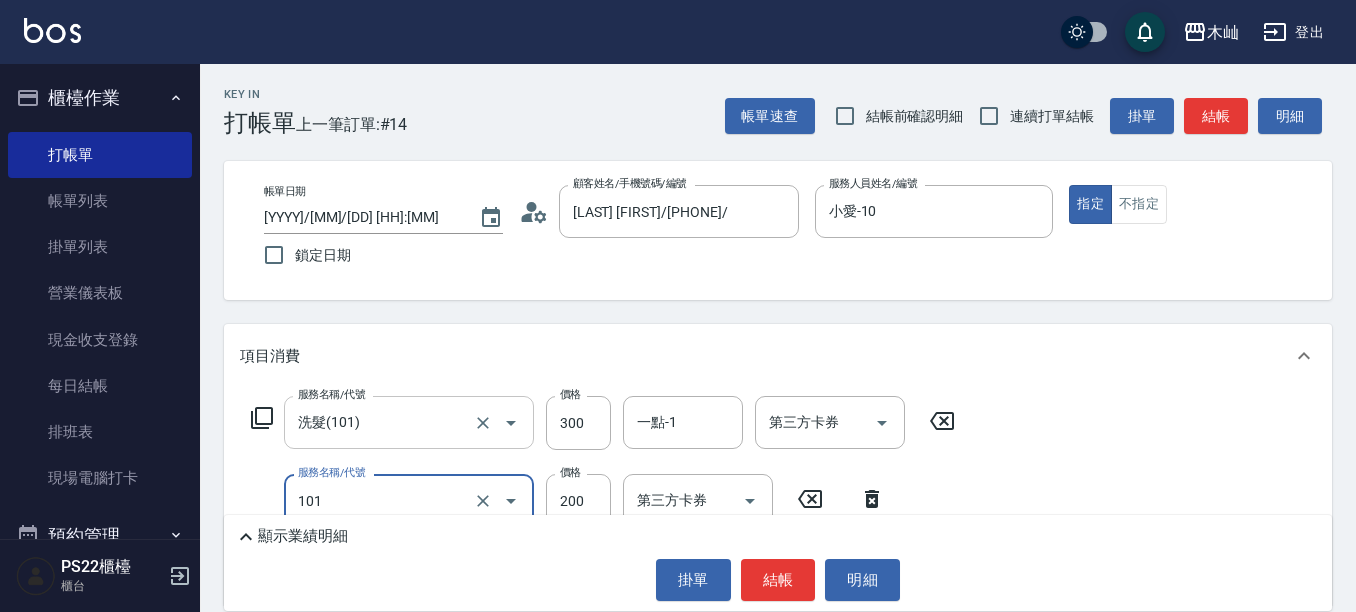 type on "洗髮(101)" 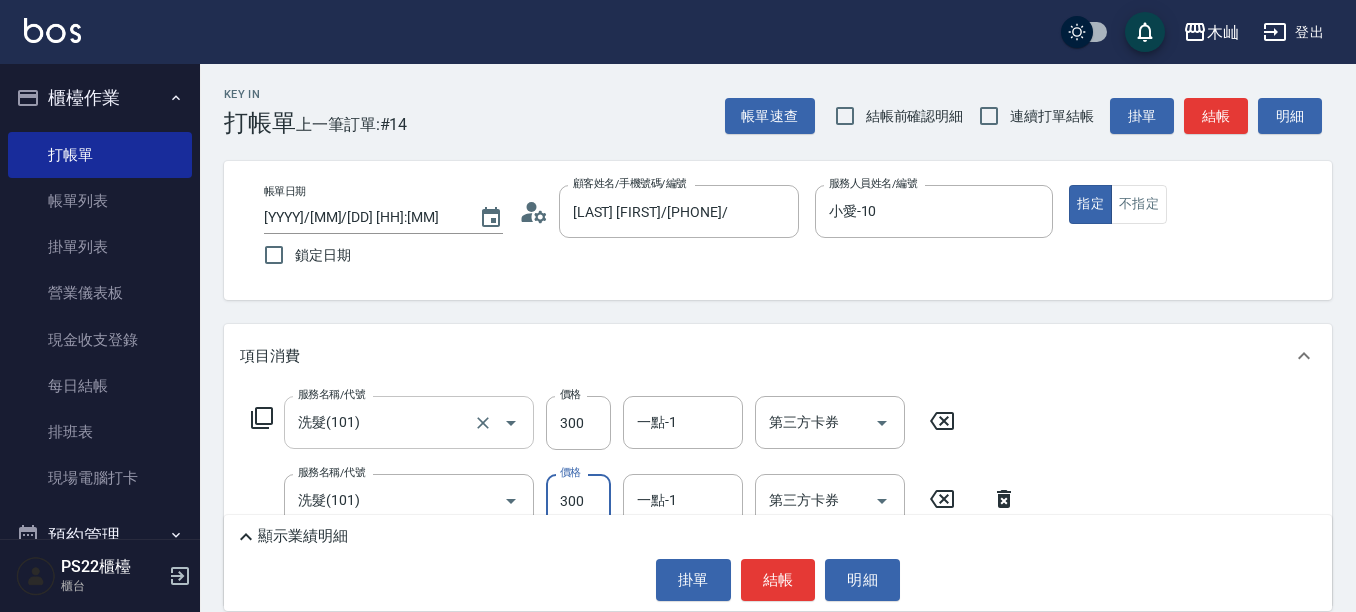 type on "300" 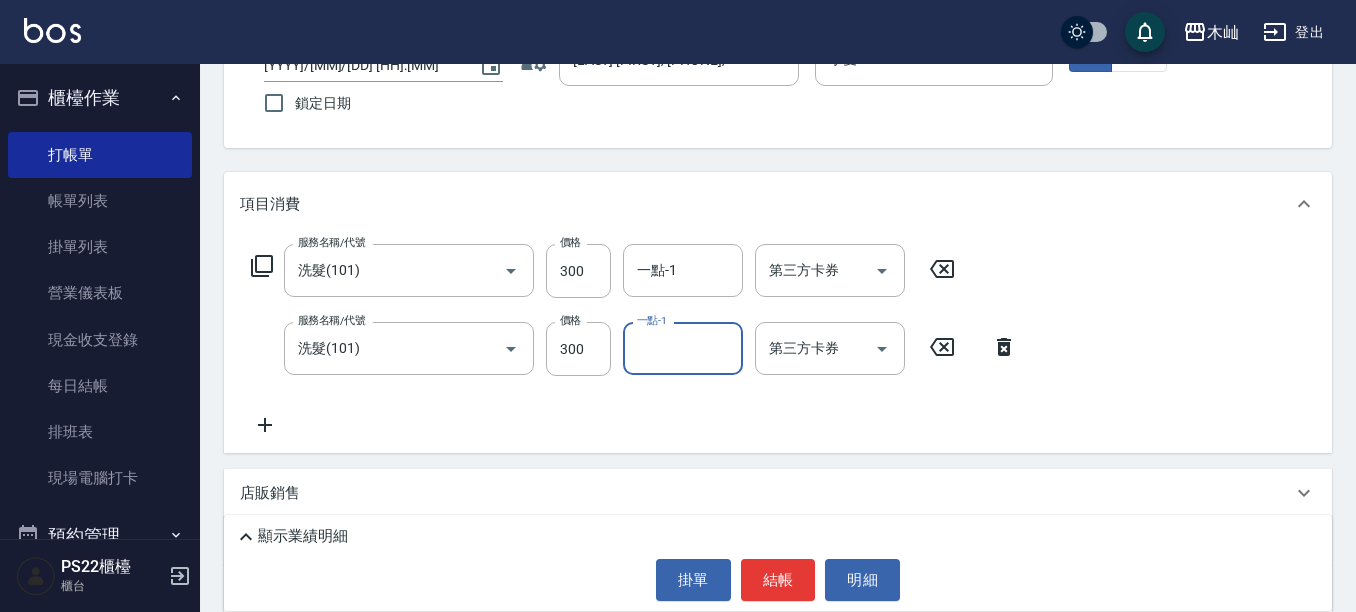 scroll, scrollTop: 200, scrollLeft: 0, axis: vertical 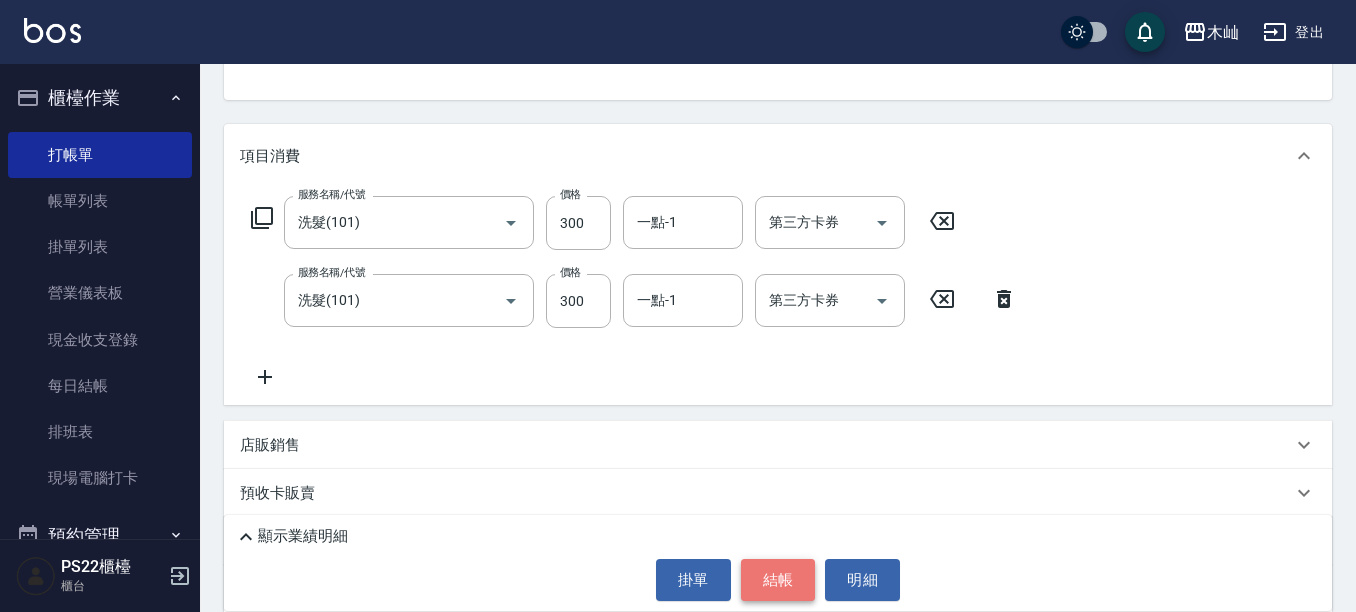 click on "結帳" at bounding box center [778, 580] 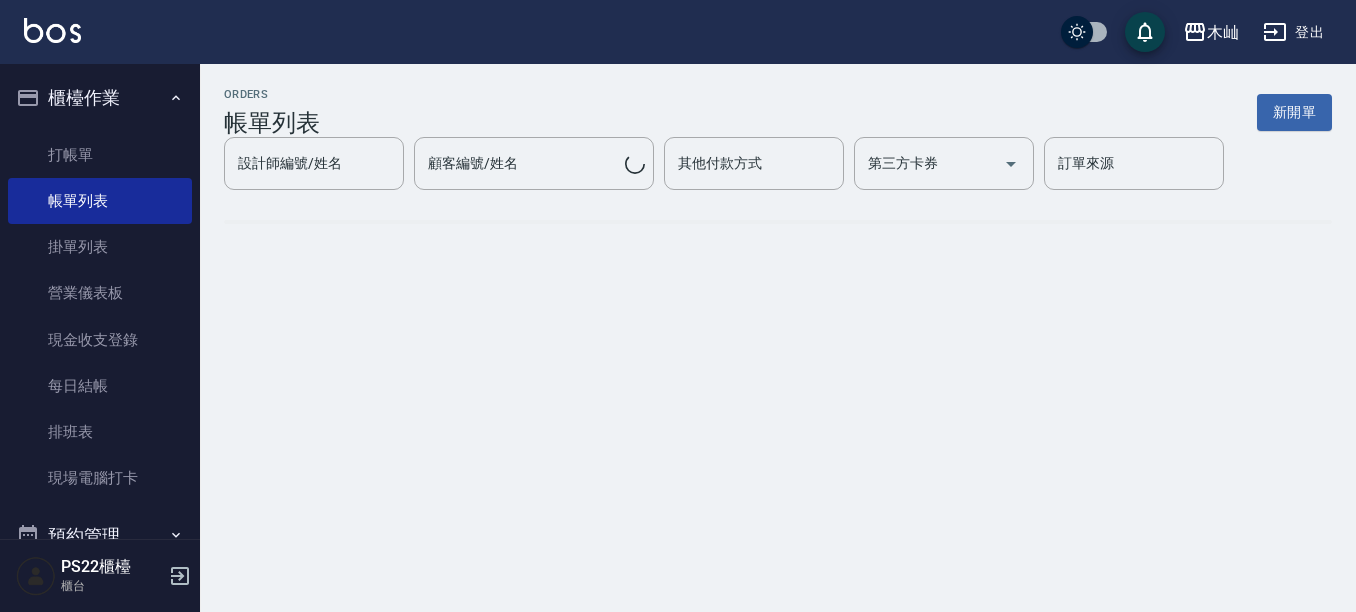 scroll, scrollTop: 0, scrollLeft: 0, axis: both 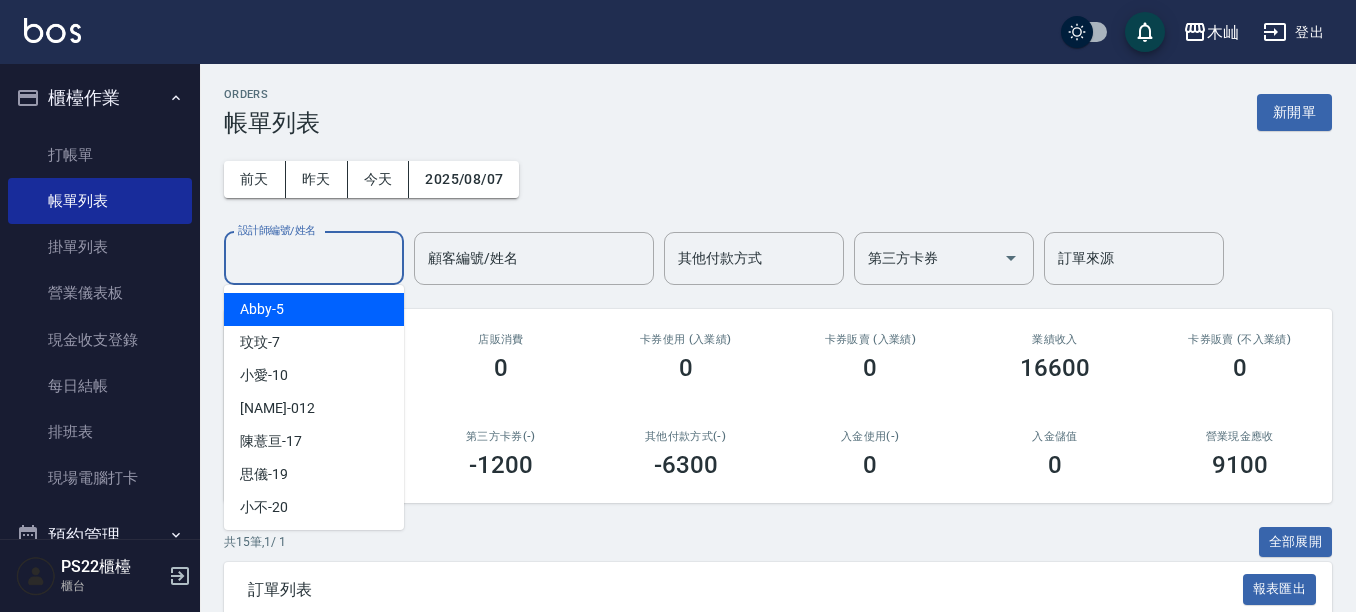 click on "設計師編號/姓名" at bounding box center [314, 258] 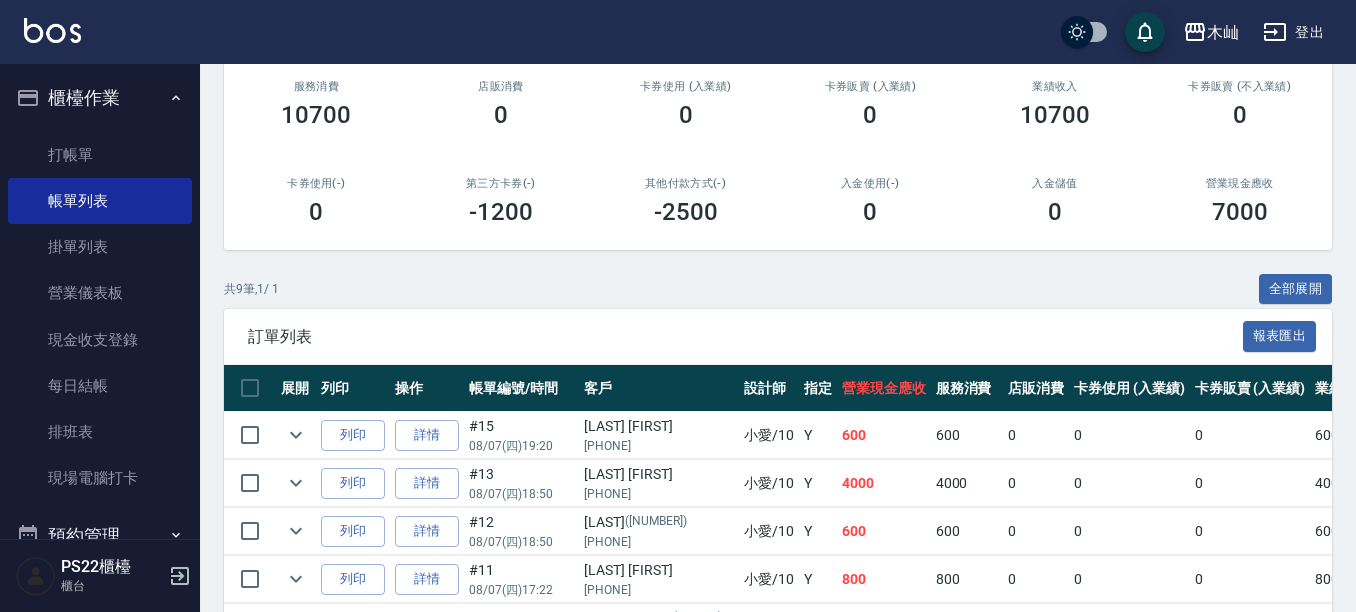 scroll, scrollTop: 400, scrollLeft: 0, axis: vertical 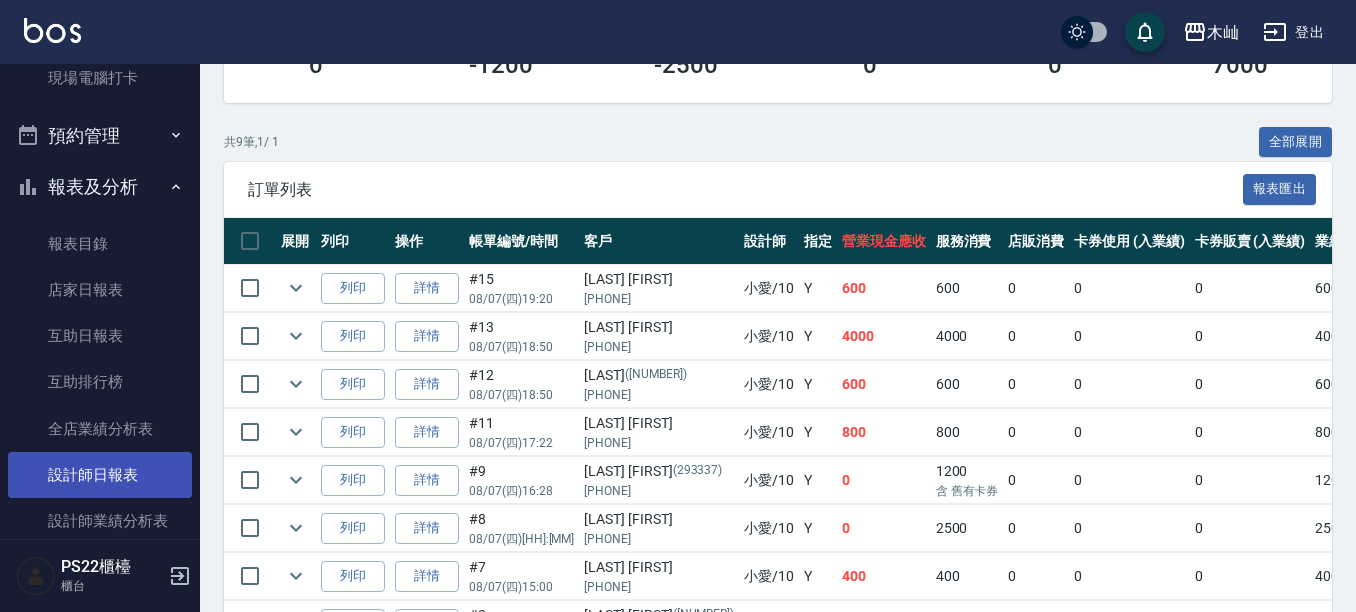 type on "小愛-10" 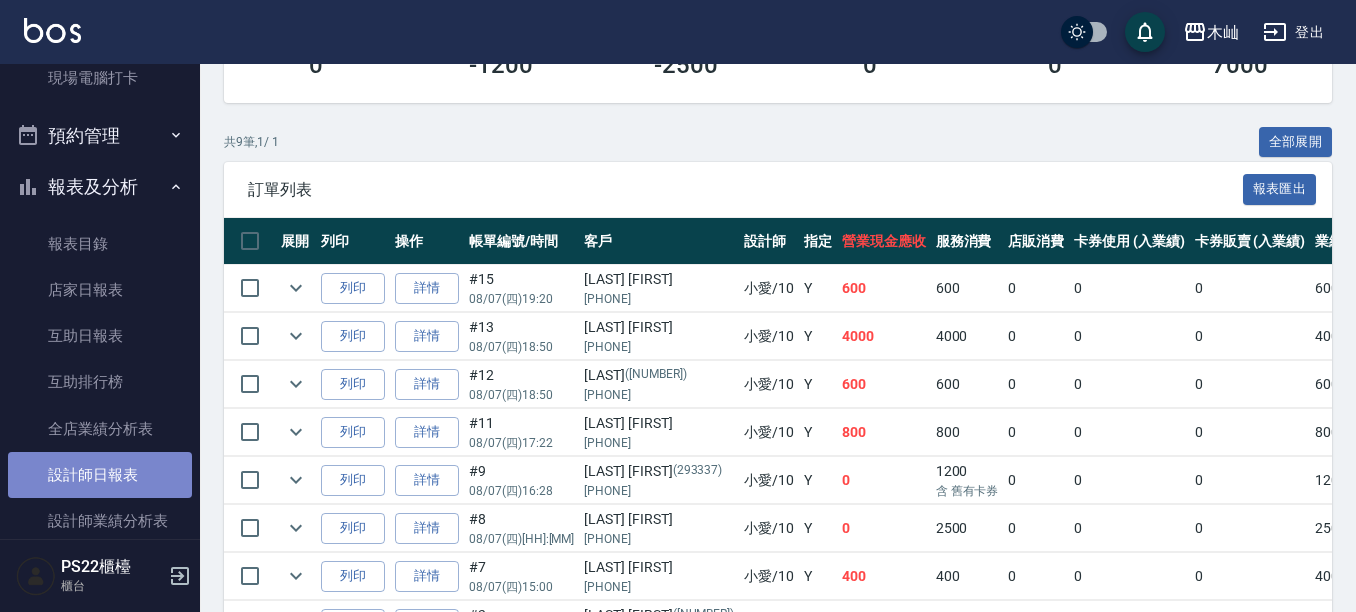 click on "設計師日報表" at bounding box center [100, 475] 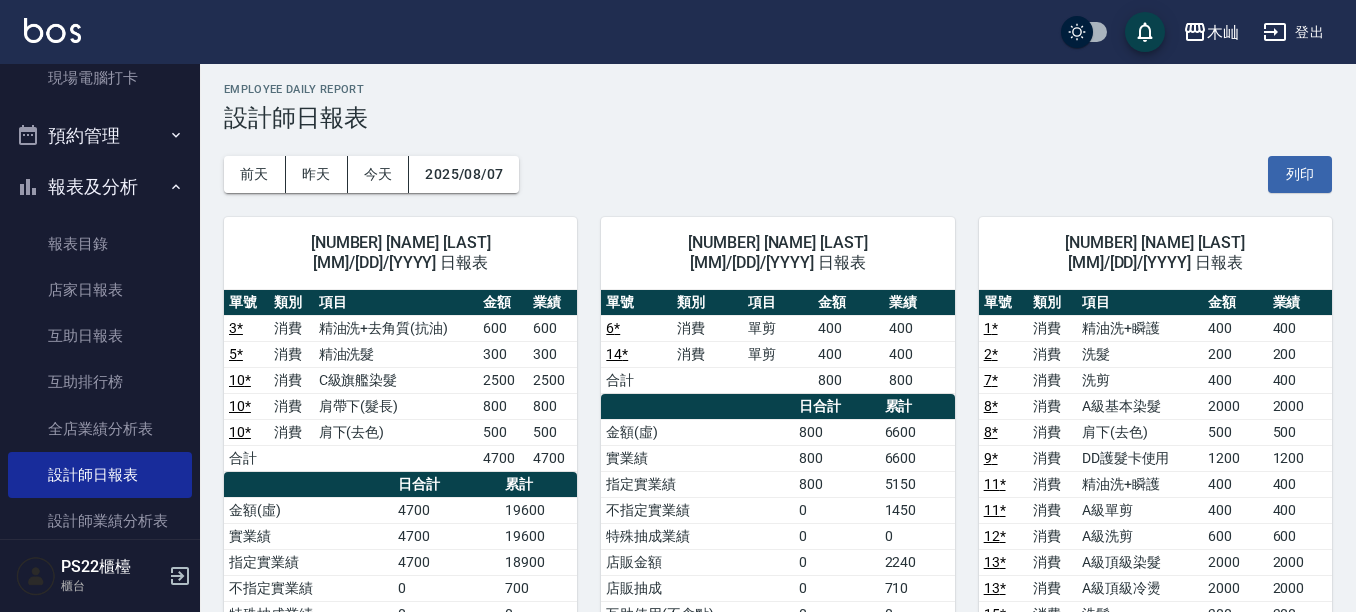 scroll, scrollTop: 0, scrollLeft: 0, axis: both 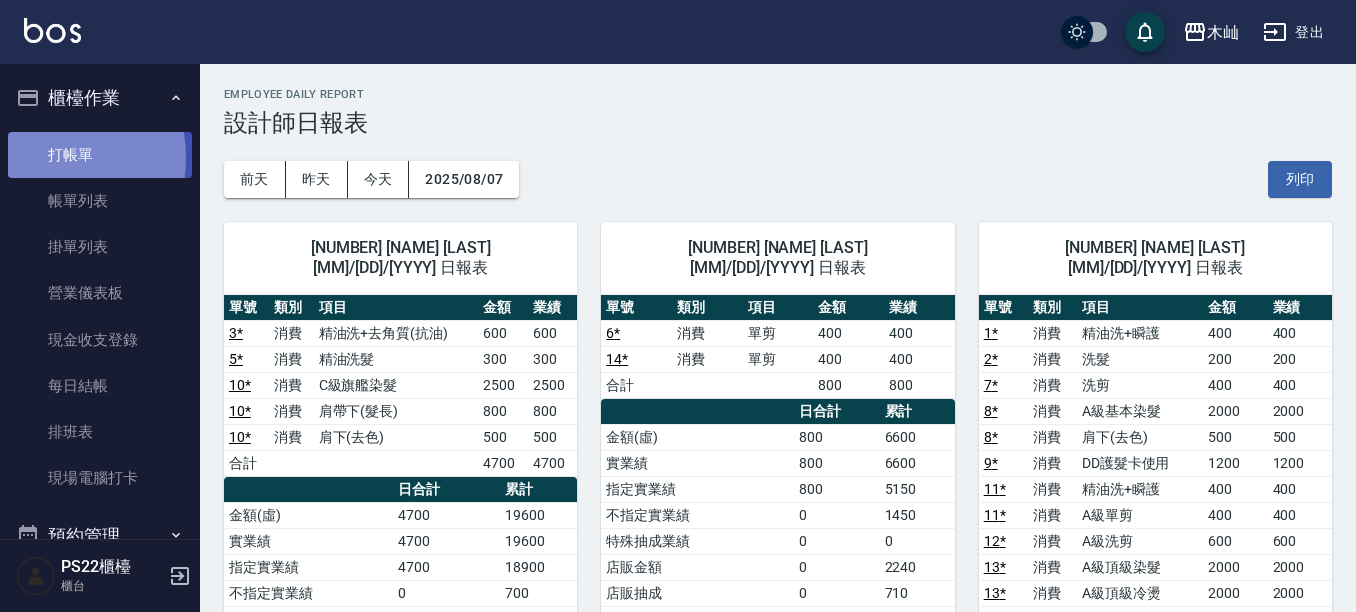 click on "打帳單" at bounding box center [100, 155] 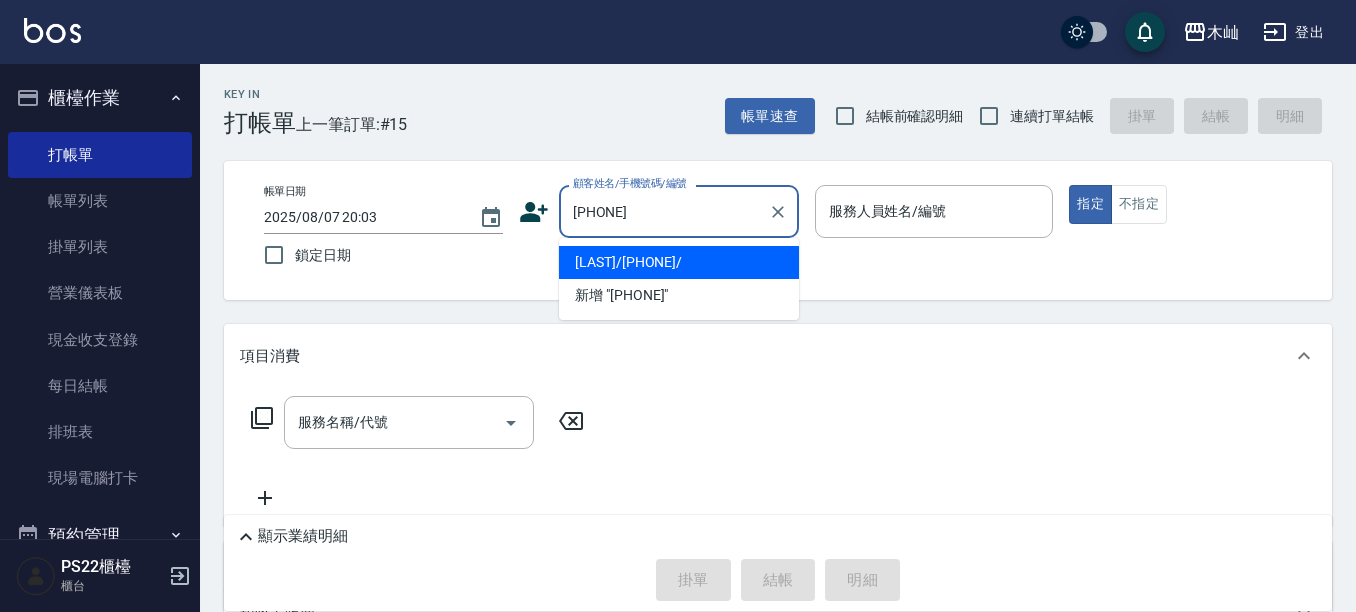 click on "[LAST]/[PHONE]/" at bounding box center [679, 262] 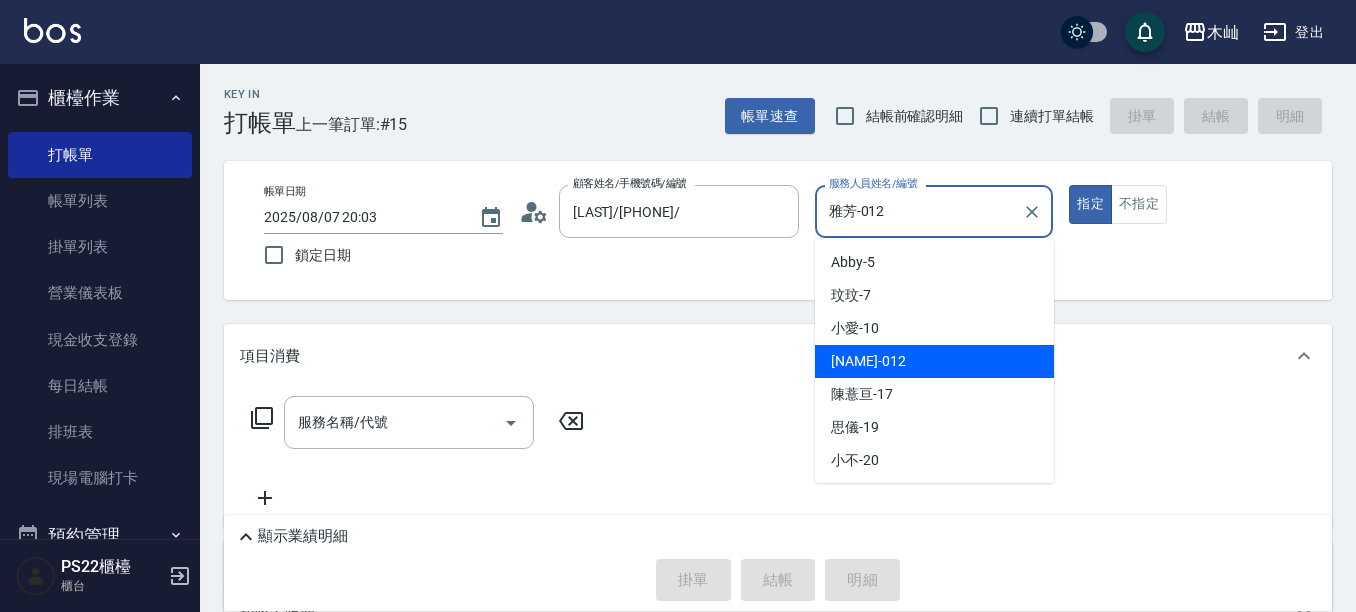 drag, startPoint x: 909, startPoint y: 206, endPoint x: 813, endPoint y: 226, distance: 98.0612 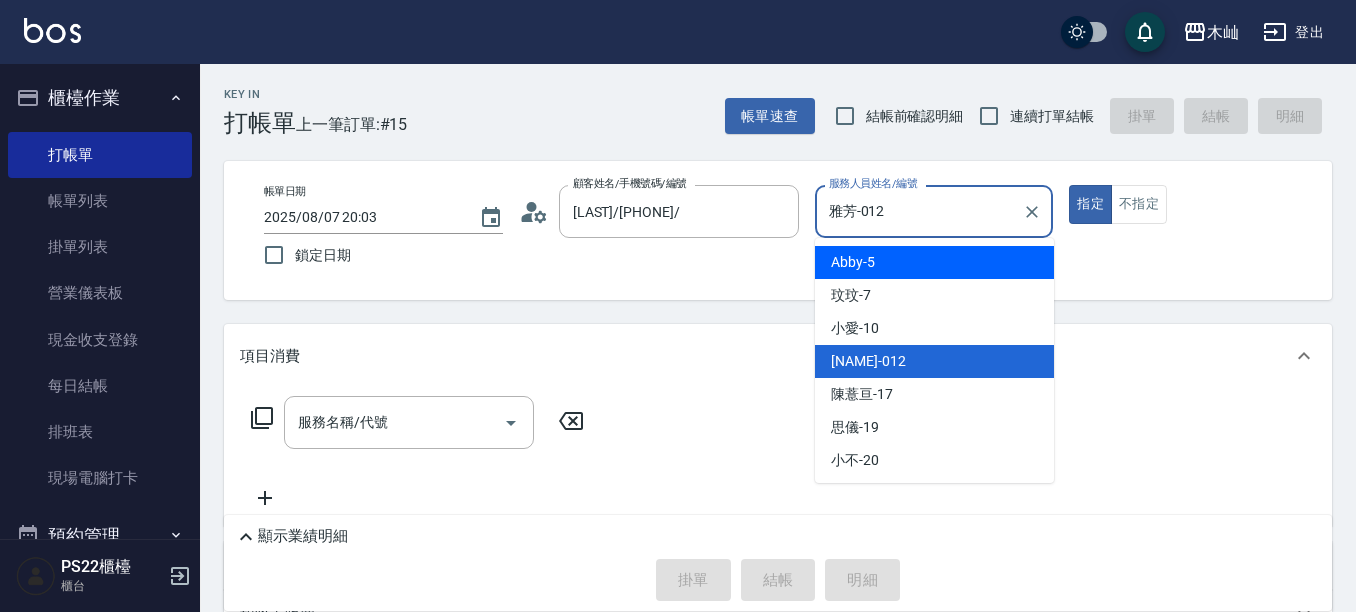 click on "[NAME] -[NUMBER]" at bounding box center [853, 262] 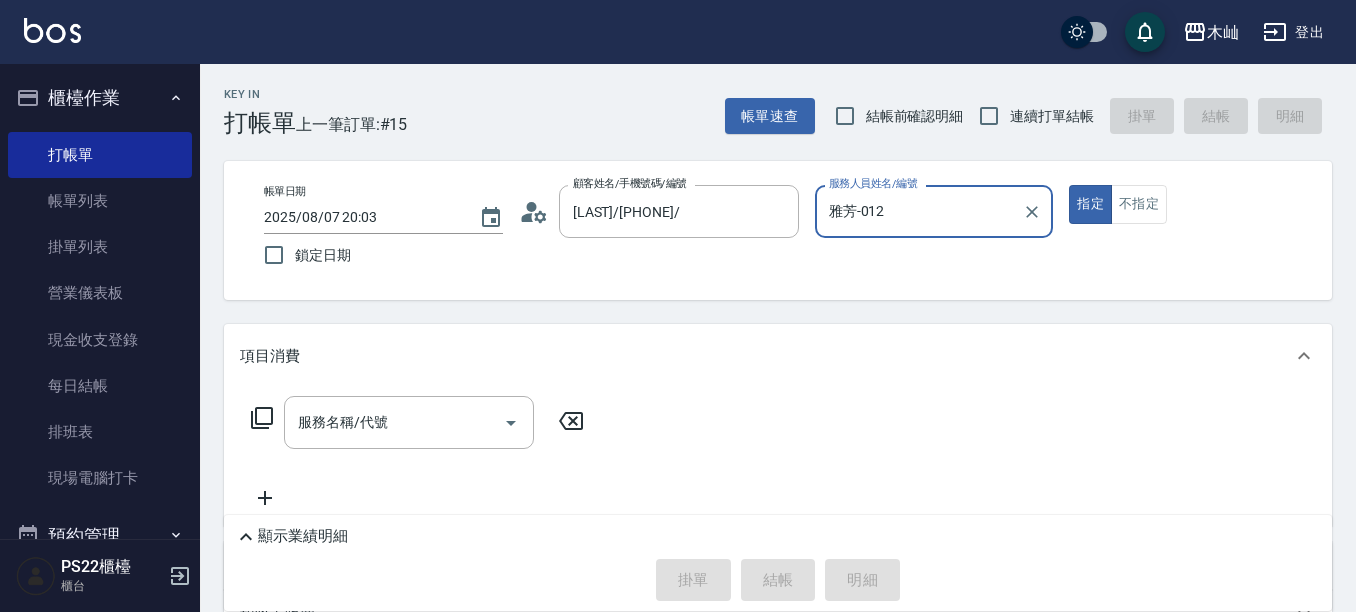 type on "Abby-5" 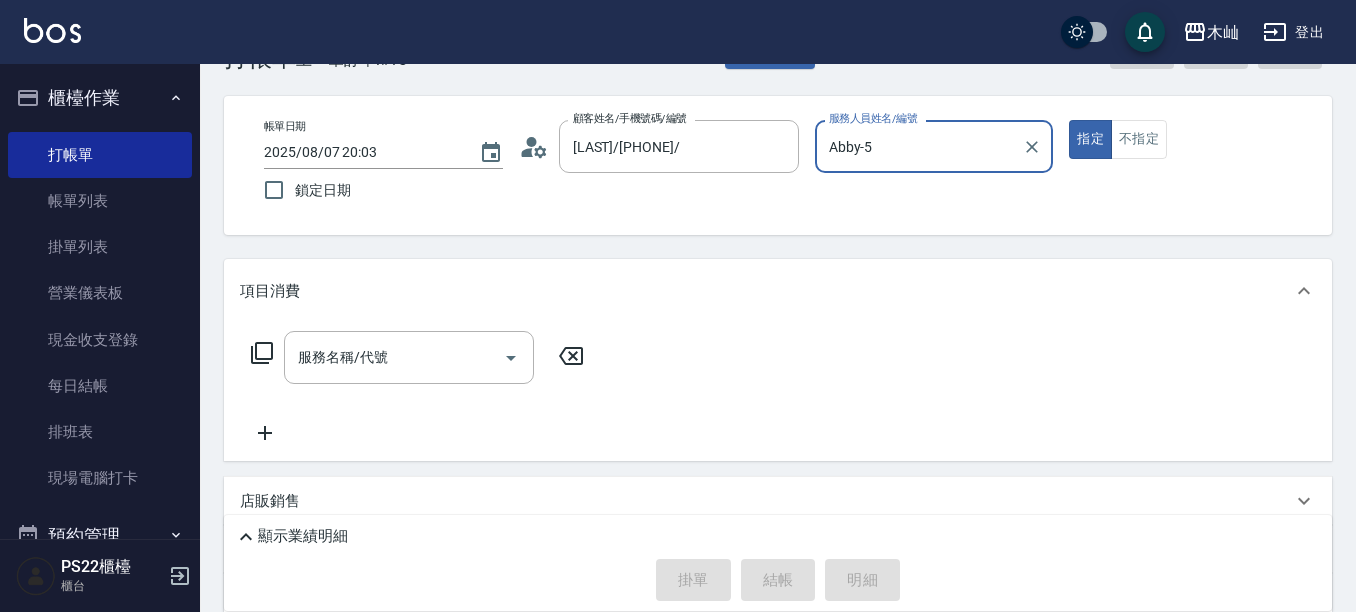 scroll, scrollTop: 100, scrollLeft: 0, axis: vertical 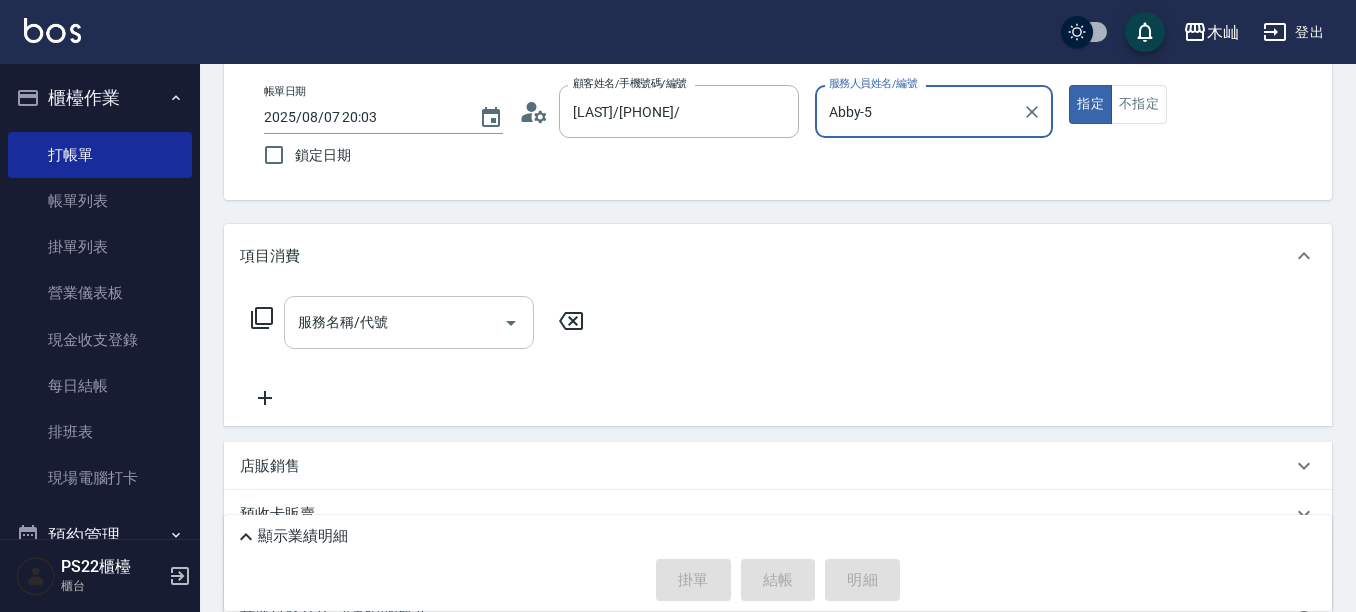 click on "服務名稱/代號" at bounding box center (394, 322) 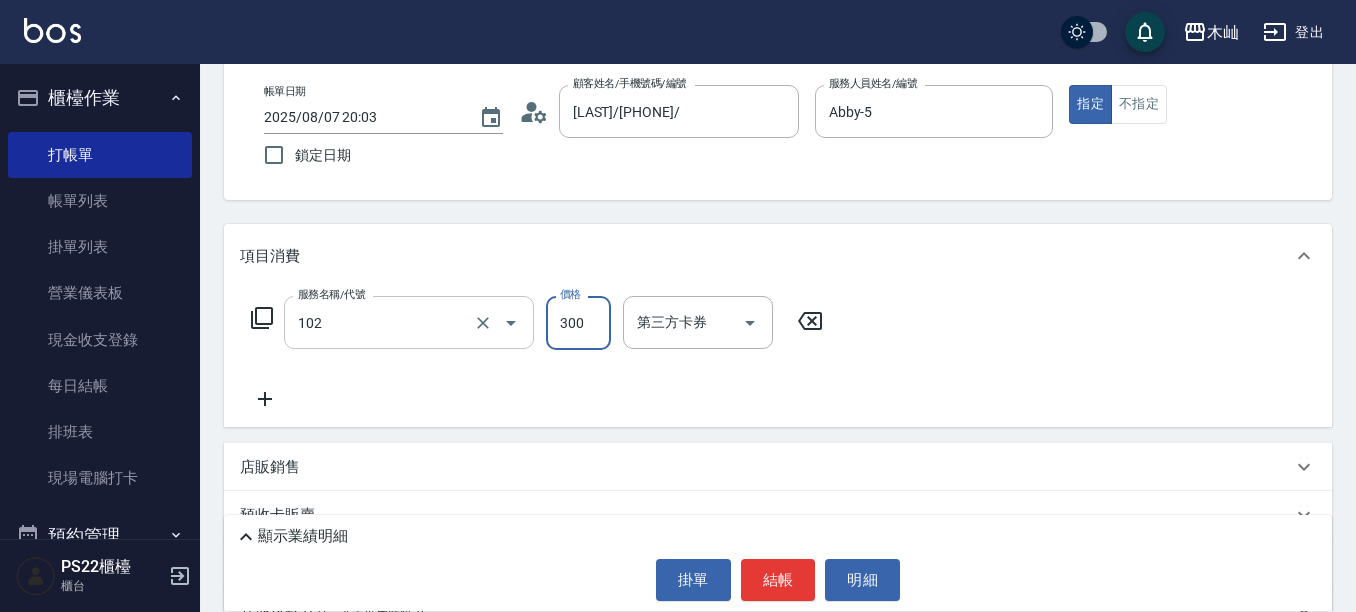 type on "[NUMBER]([NUMBER])" 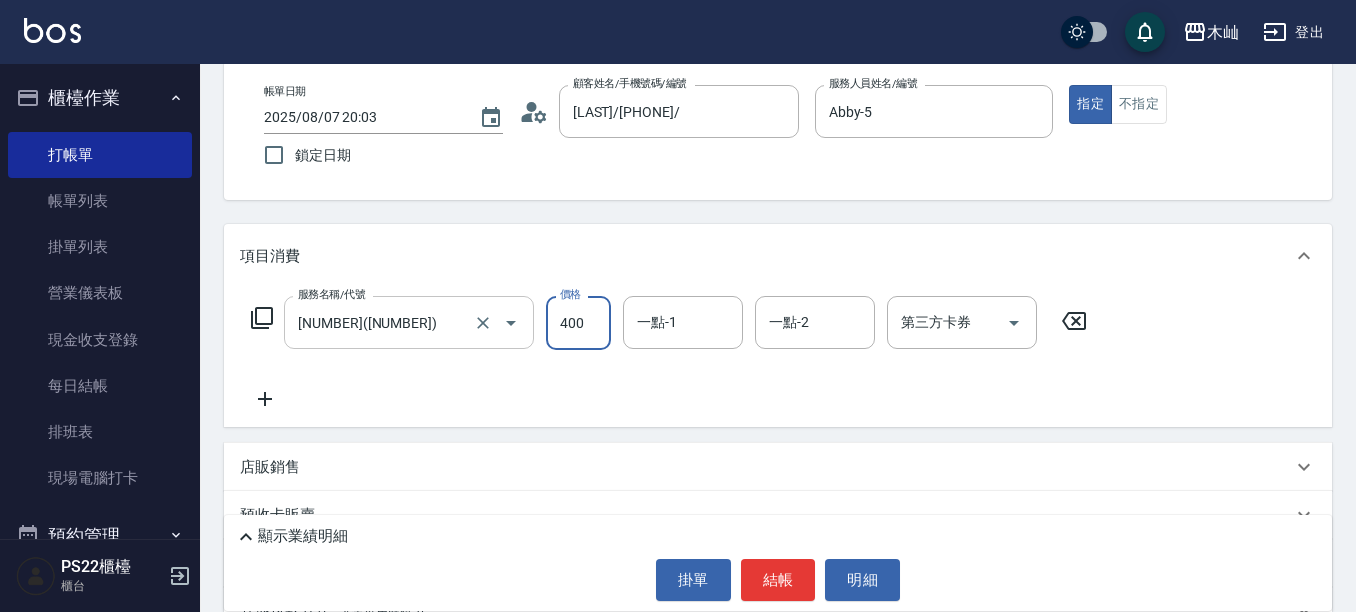 type on "400" 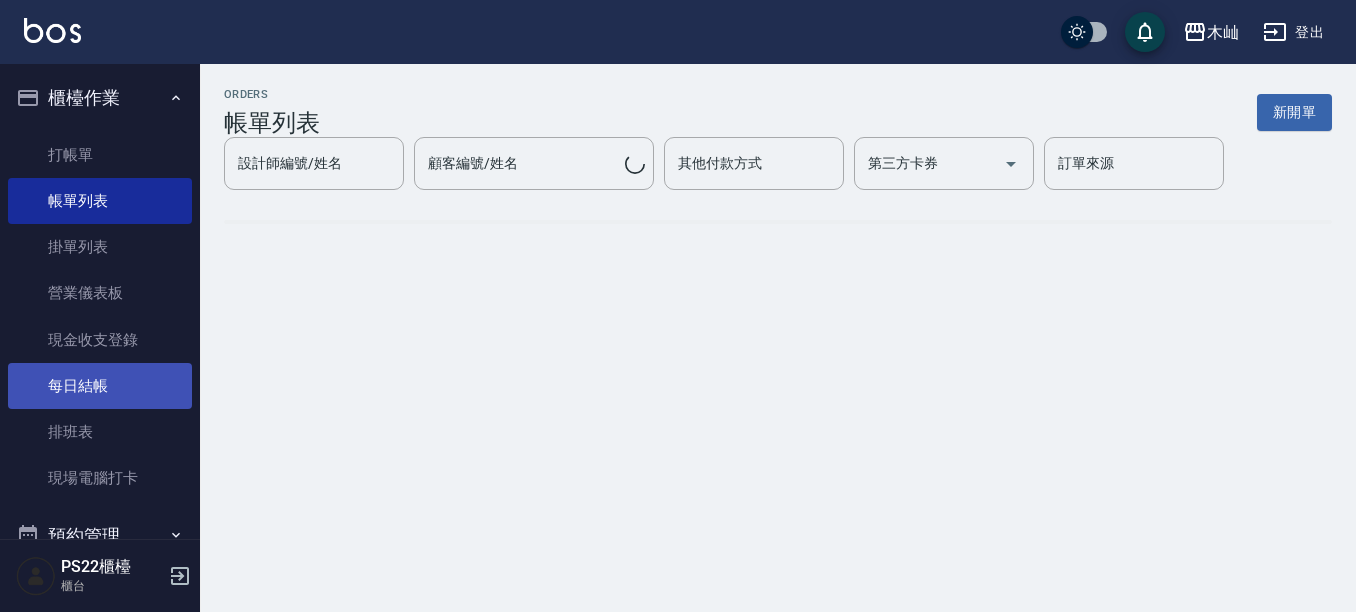 scroll, scrollTop: 0, scrollLeft: 0, axis: both 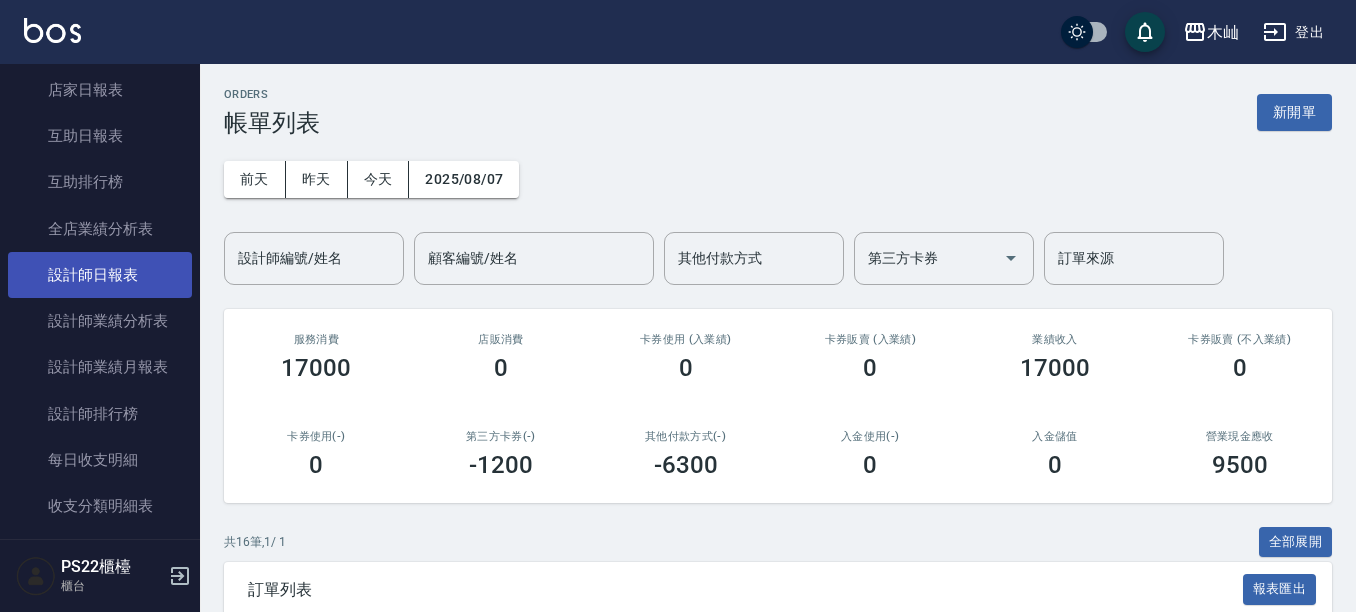 click on "設計師日報表" at bounding box center [100, 275] 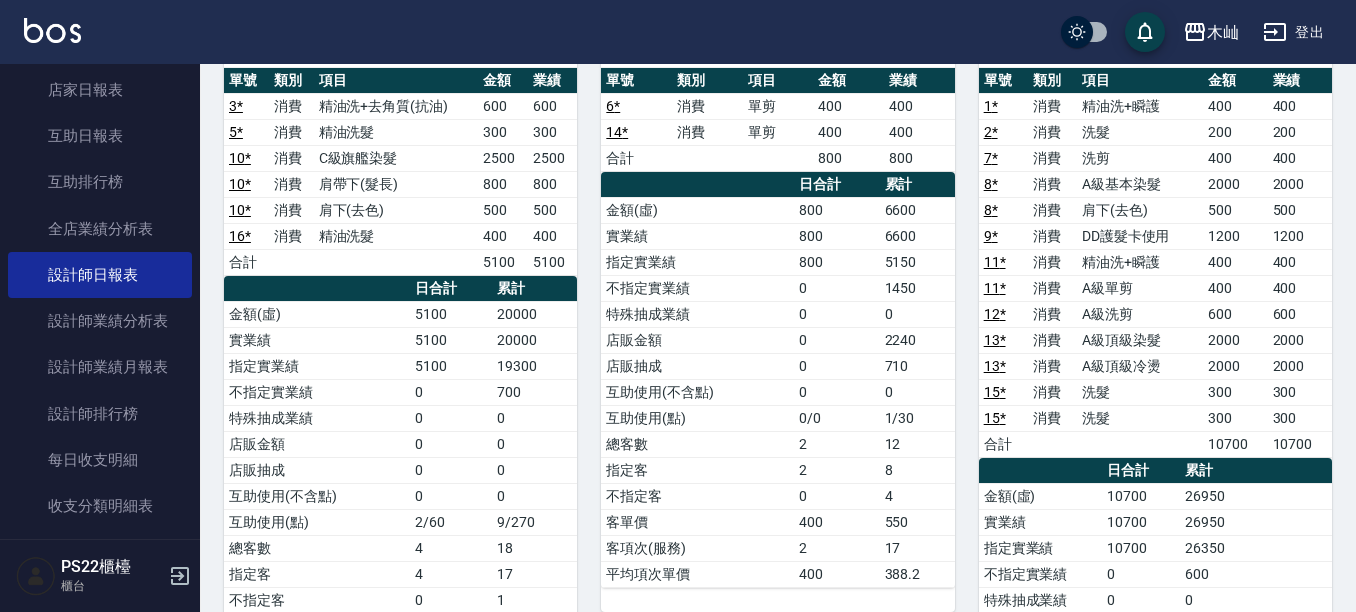 scroll, scrollTop: 200, scrollLeft: 0, axis: vertical 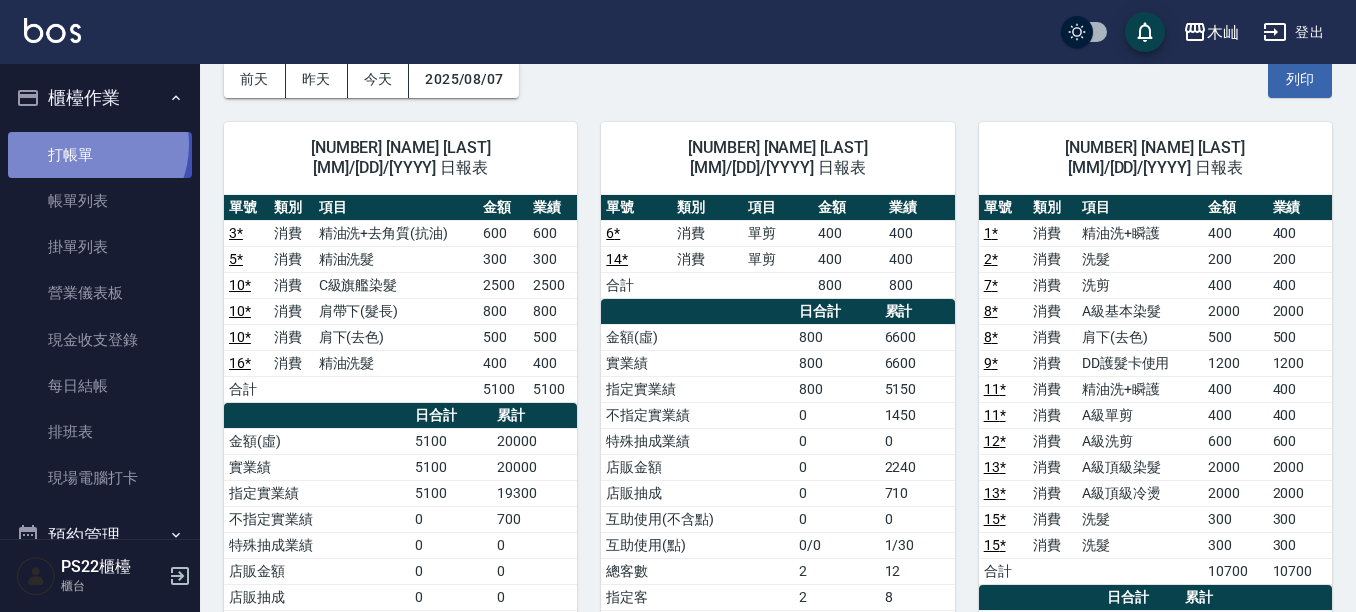 click on "打帳單" at bounding box center [100, 155] 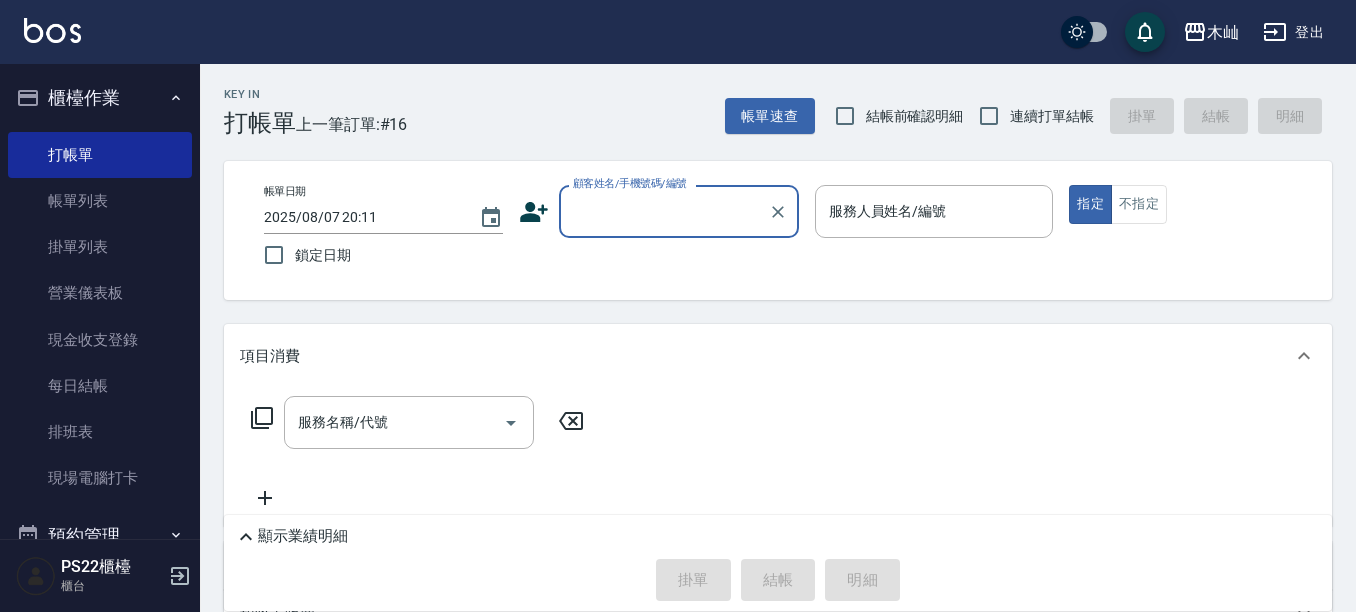 click on "顧客姓名/手機號碼/編號" at bounding box center [664, 211] 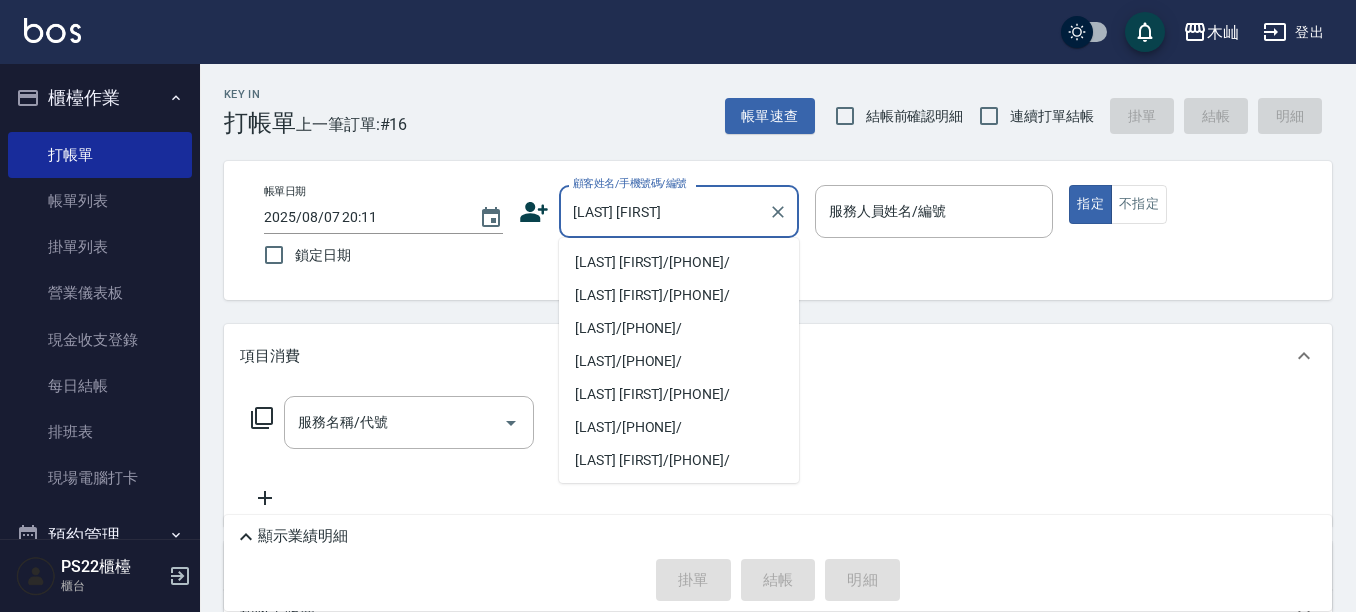 click on "[LAST] [FIRST]/[PHONE]/" at bounding box center (679, 262) 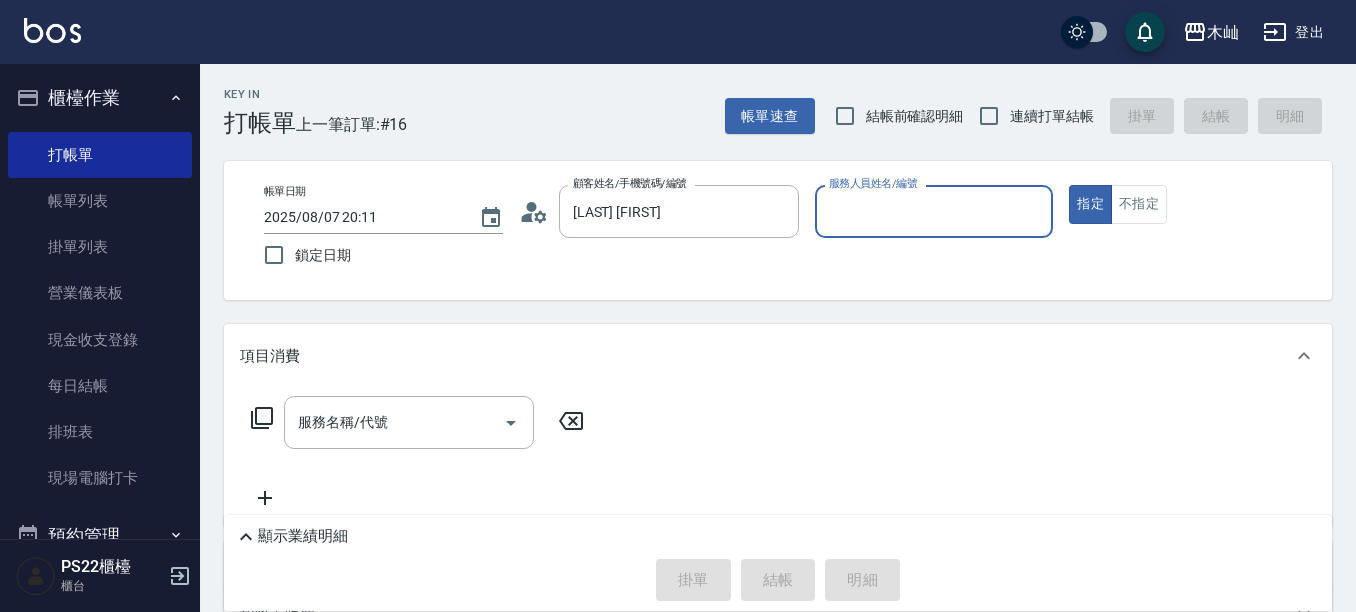 type on "[LAST] [FIRST]/[PHONE]/" 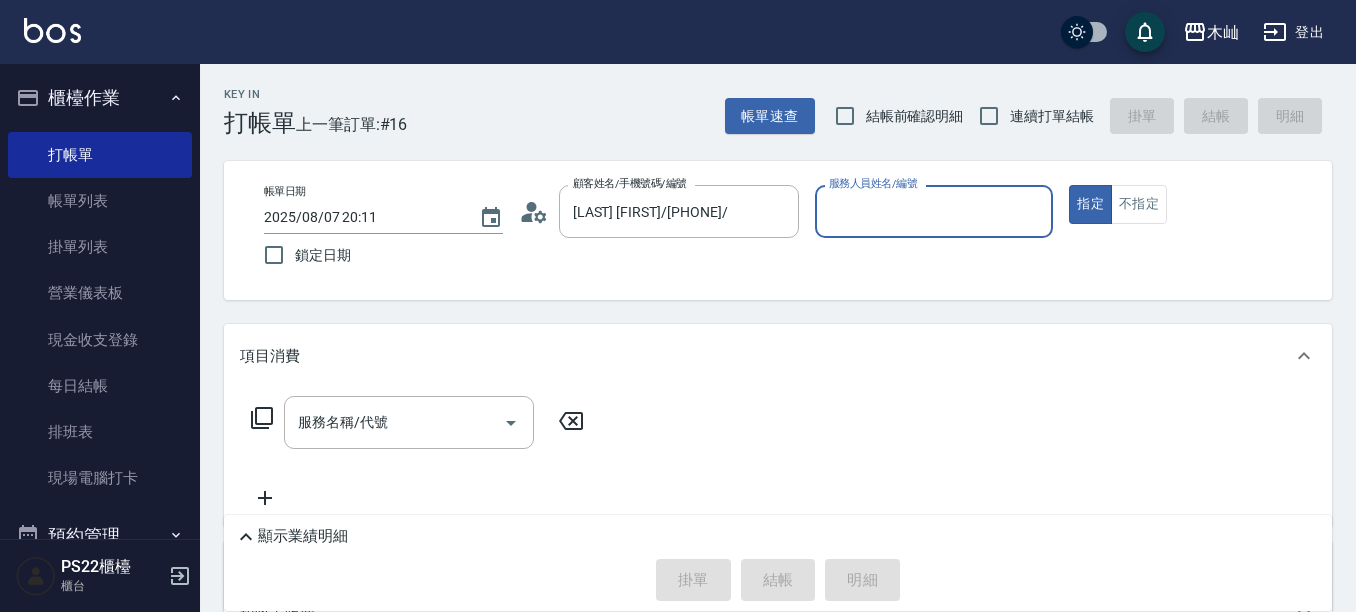 type on "[NAME] - [NUMBER]" 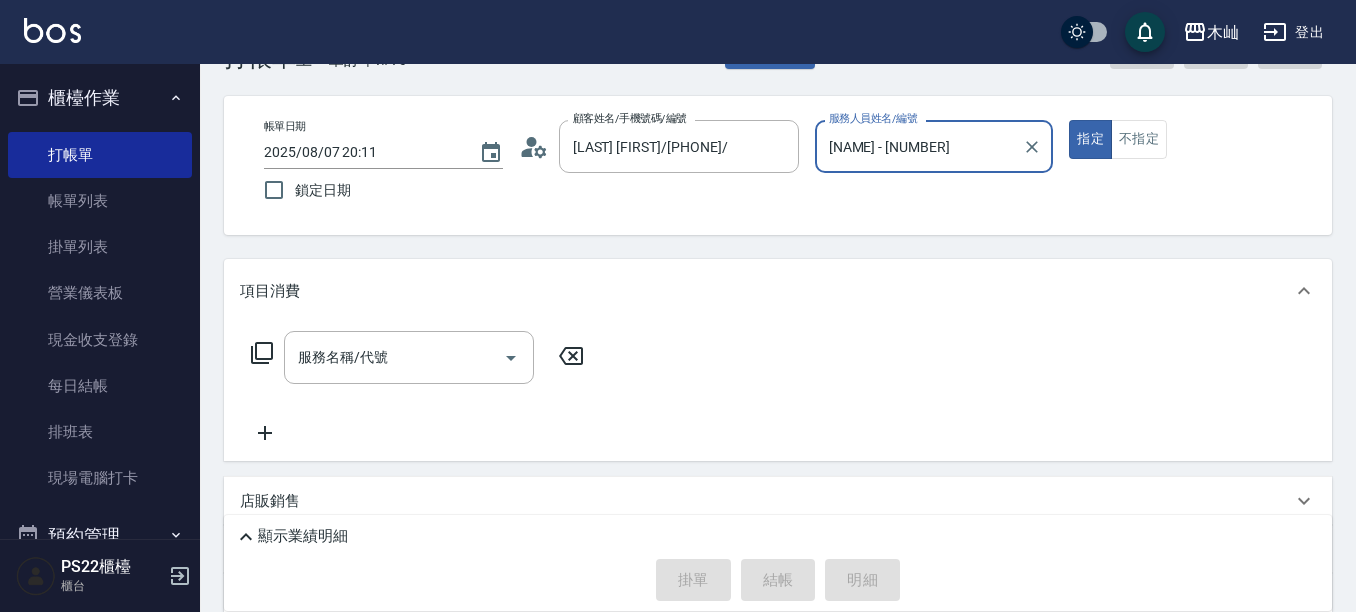 scroll, scrollTop: 100, scrollLeft: 0, axis: vertical 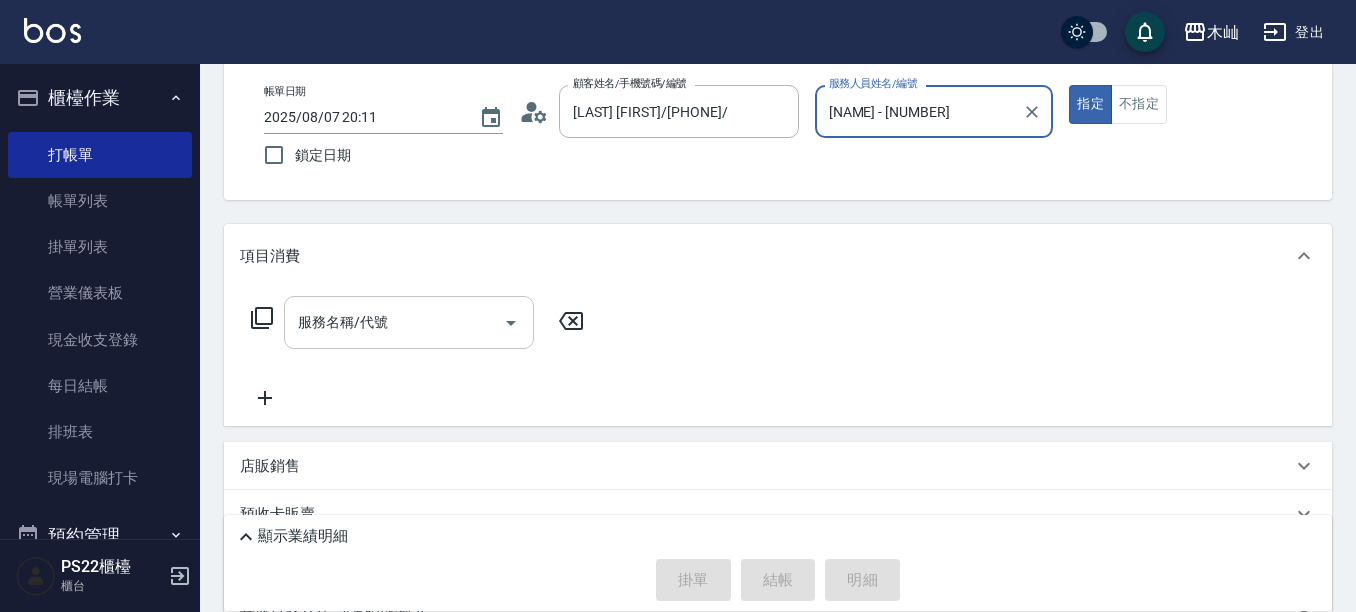 click on "服務名稱/代號" at bounding box center (394, 322) 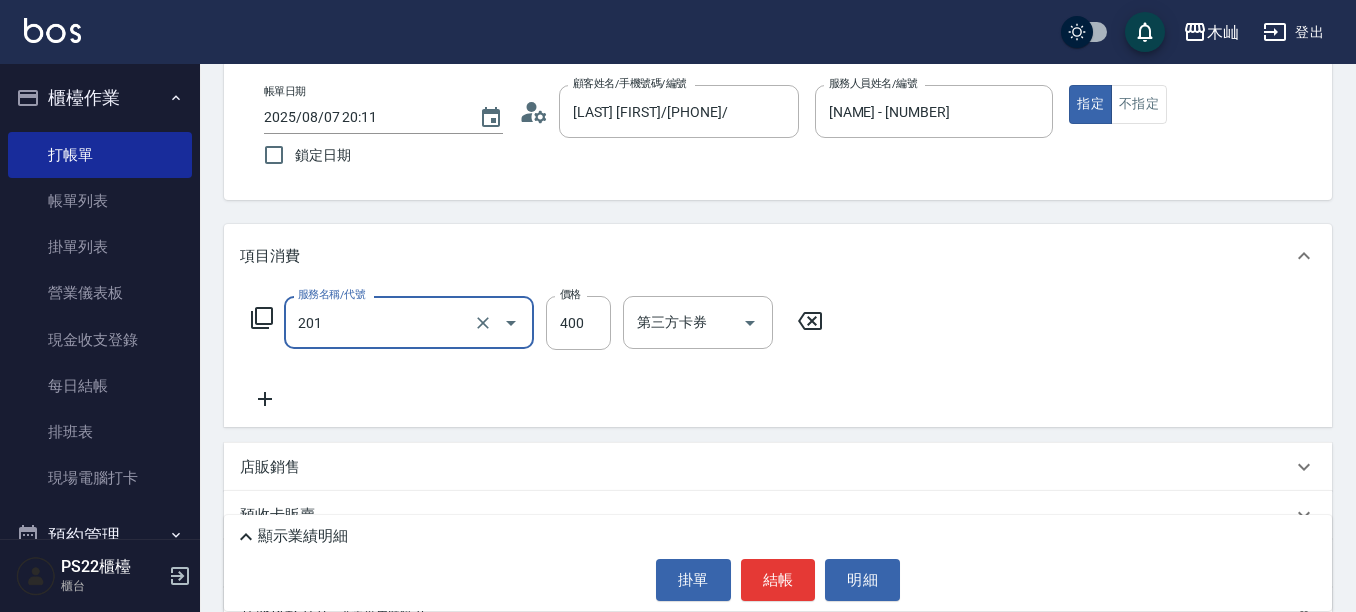 type on "洗剪(201)" 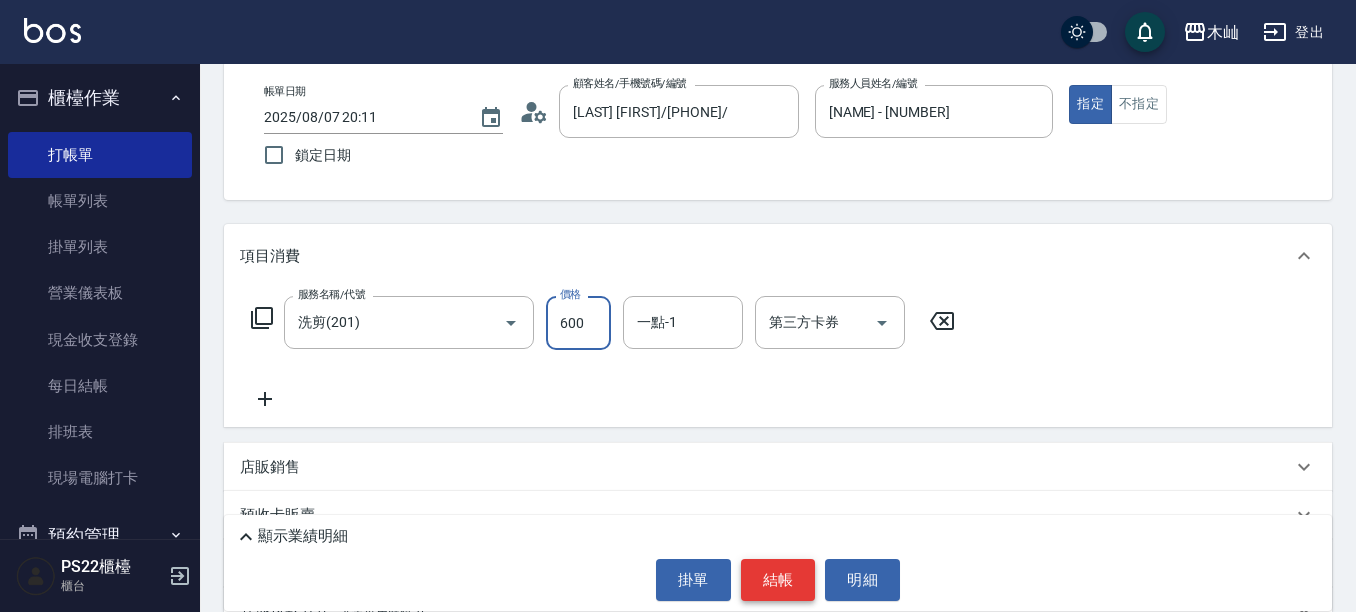 type on "600" 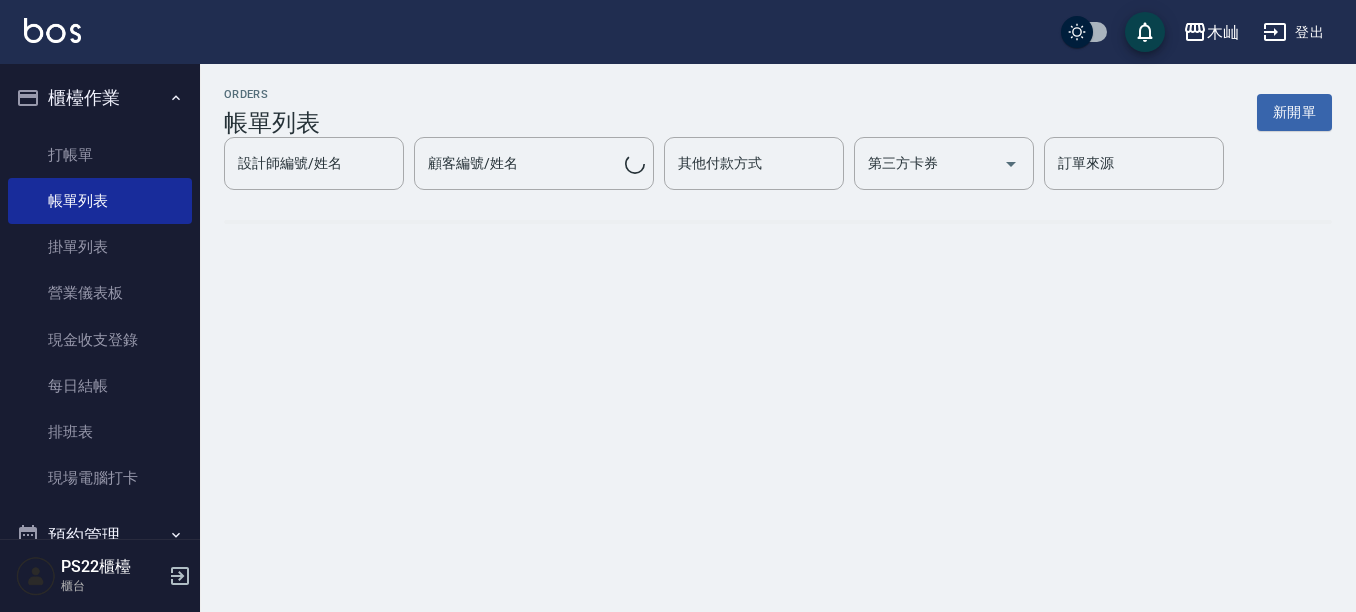 scroll, scrollTop: 0, scrollLeft: 0, axis: both 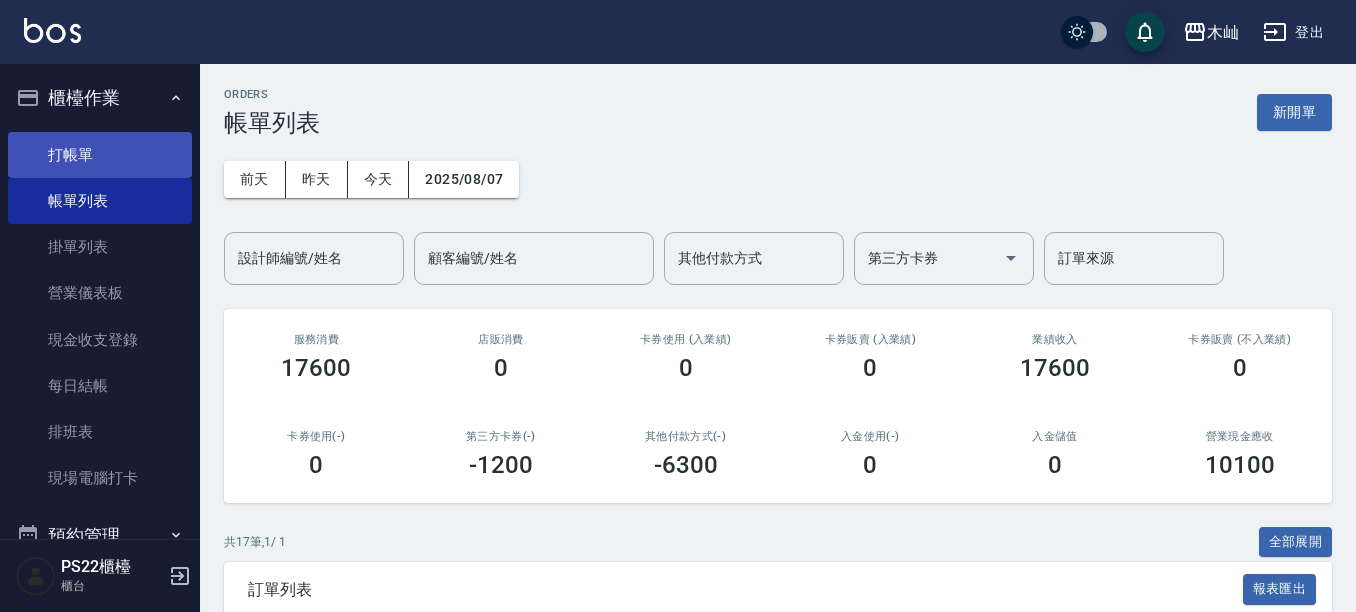 click on "打帳單" at bounding box center [100, 155] 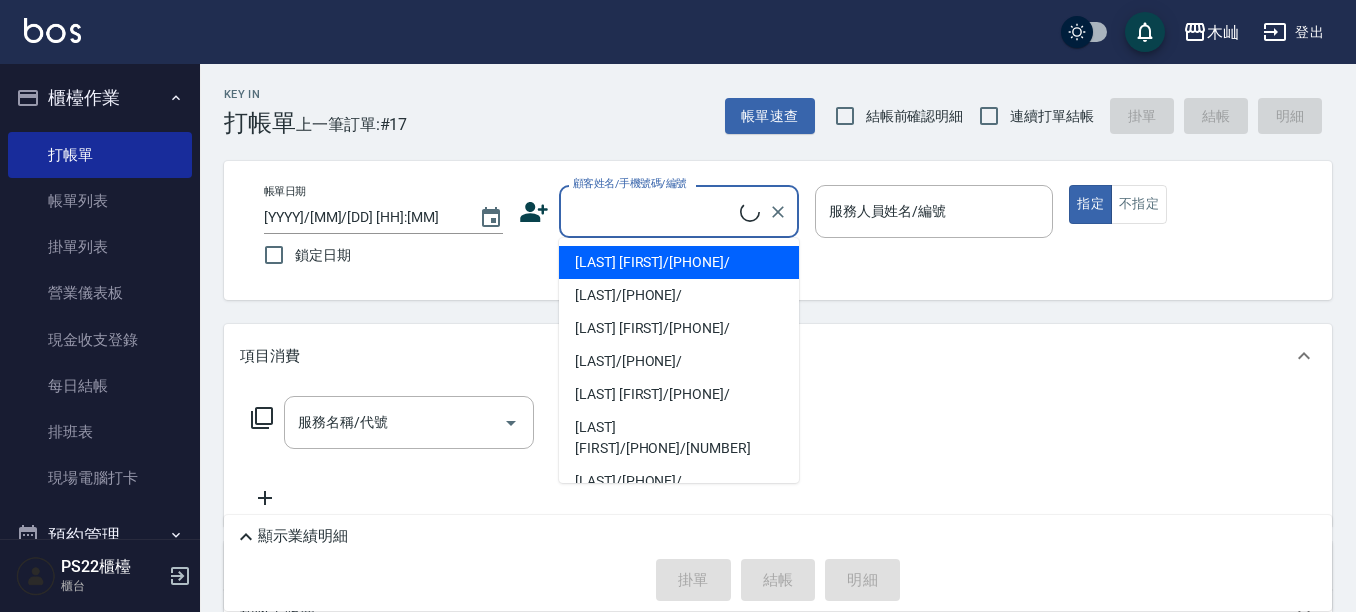 click on "顧客姓名/手機號碼/編號" at bounding box center [654, 211] 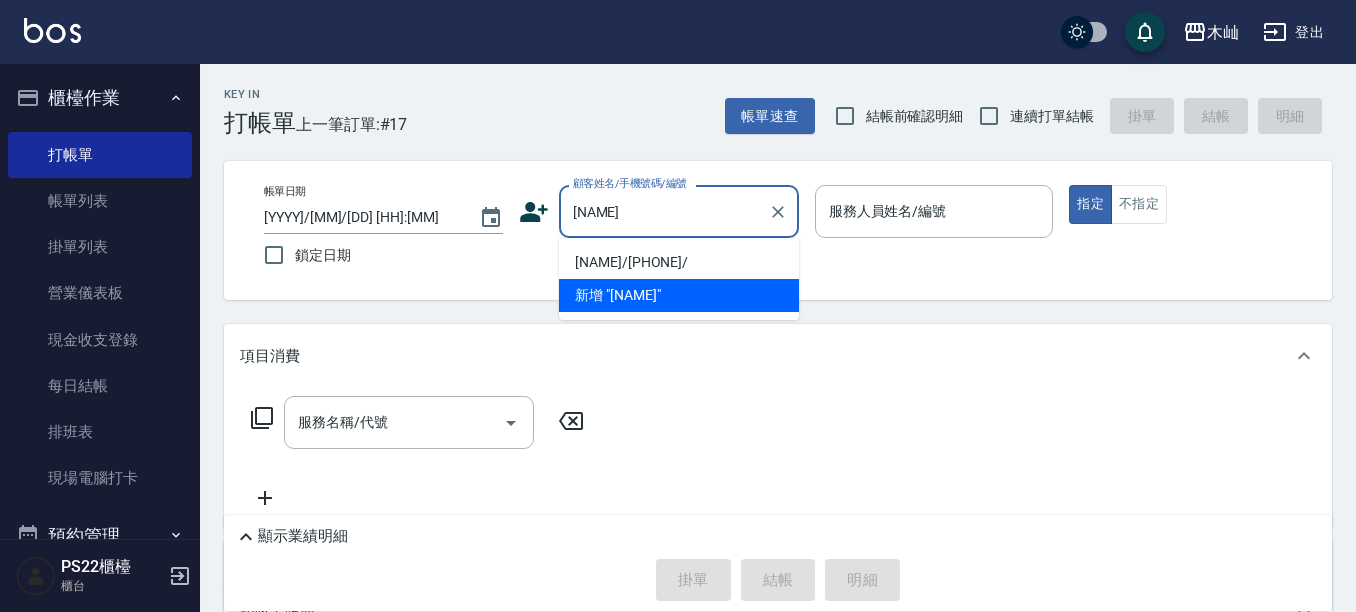 click on "[NAME]/[PHONE]/" at bounding box center (679, 262) 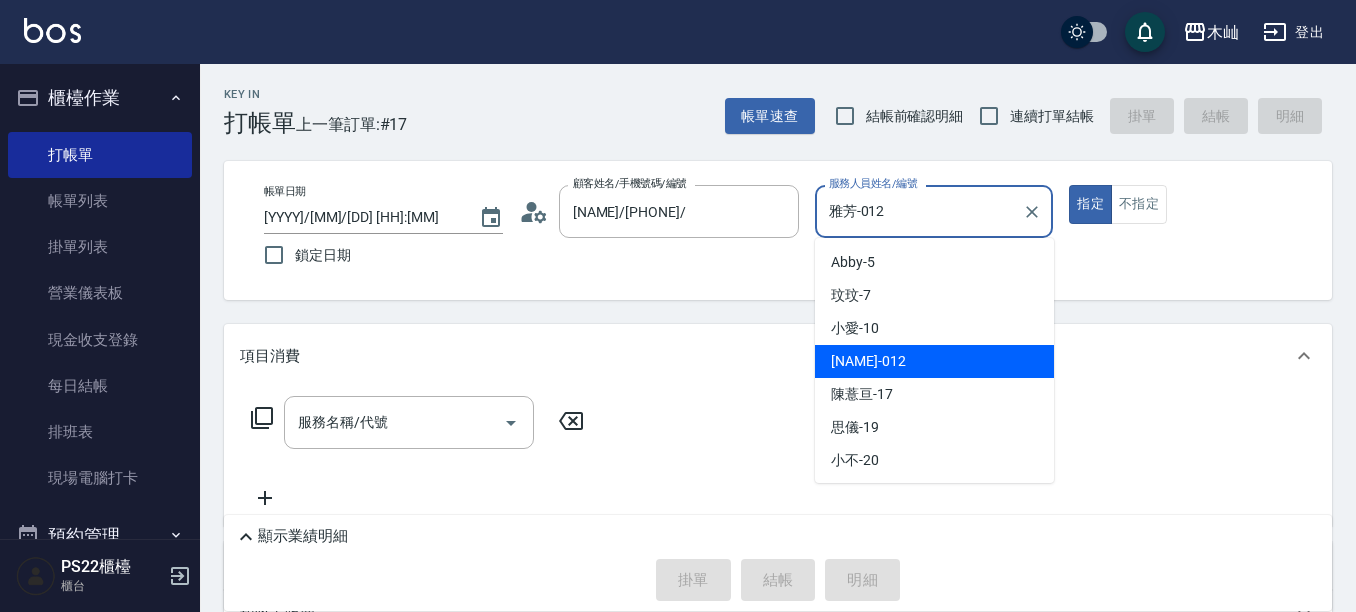 drag, startPoint x: 909, startPoint y: 221, endPoint x: 832, endPoint y: 221, distance: 77 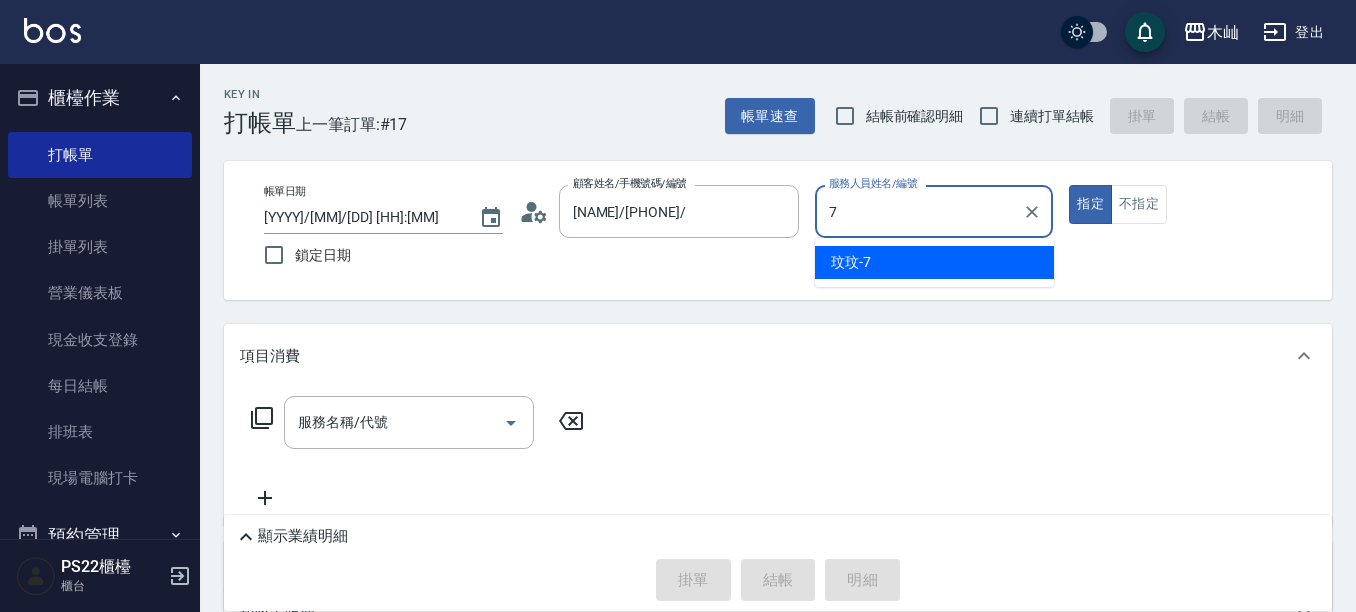 type on "[NAME] - [NUMBER]" 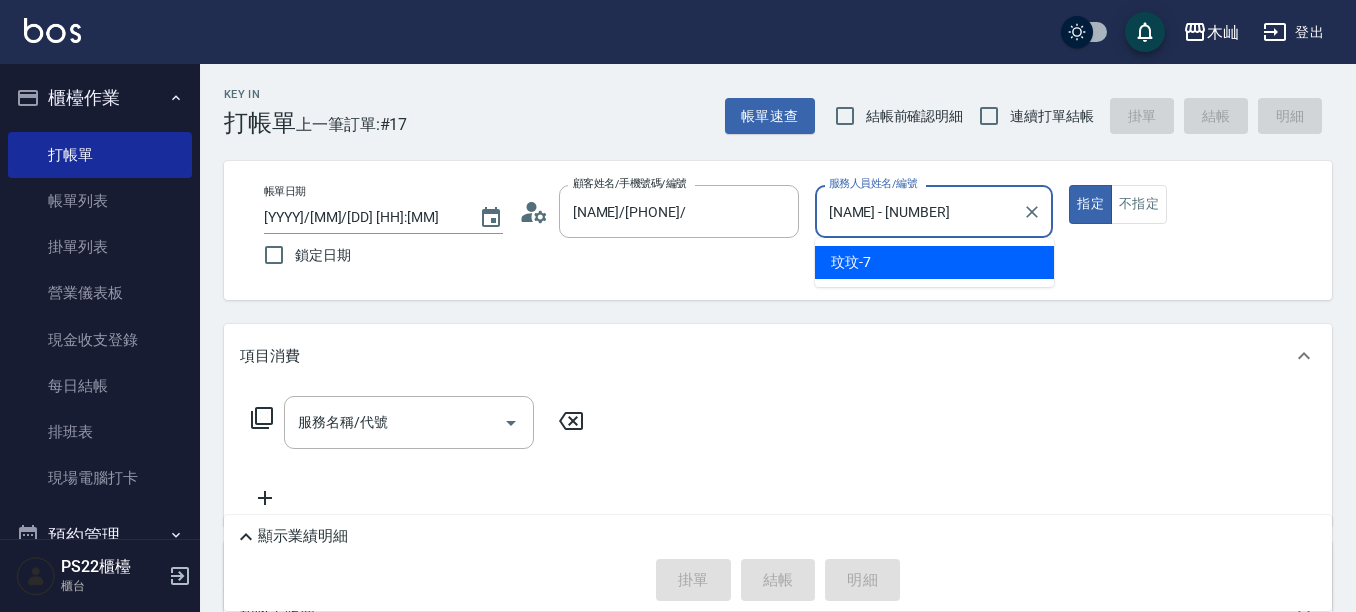 type on "true" 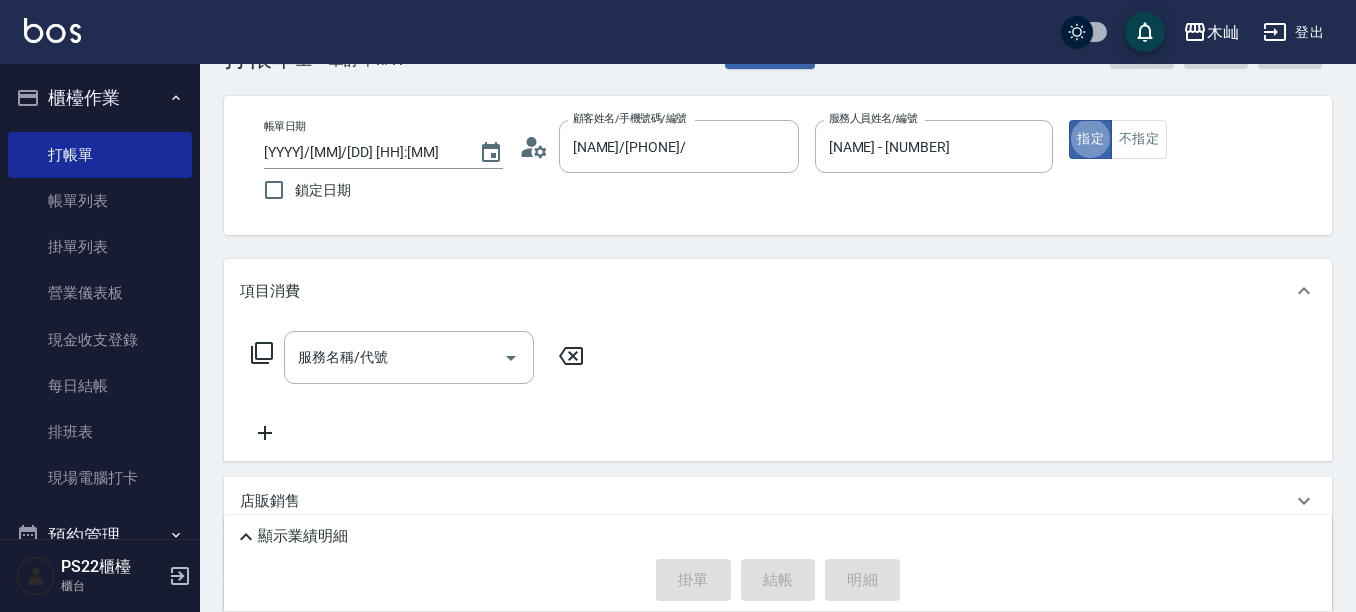 scroll, scrollTop: 100, scrollLeft: 0, axis: vertical 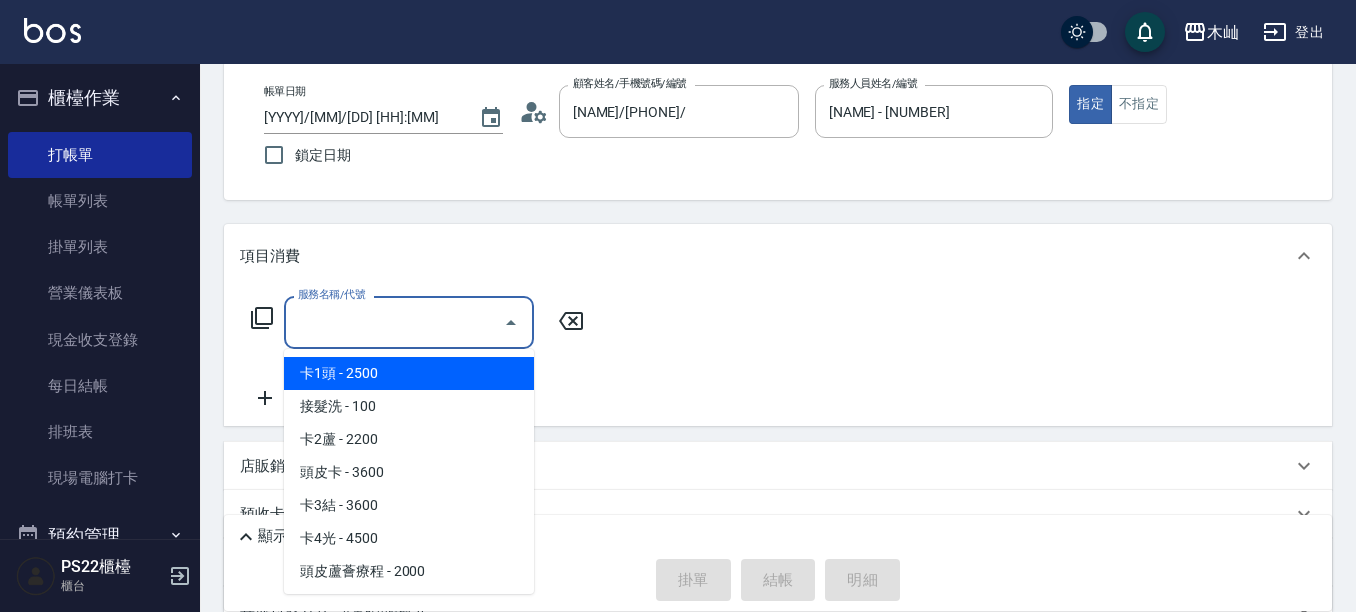 click on "服務名稱/代號" at bounding box center (394, 322) 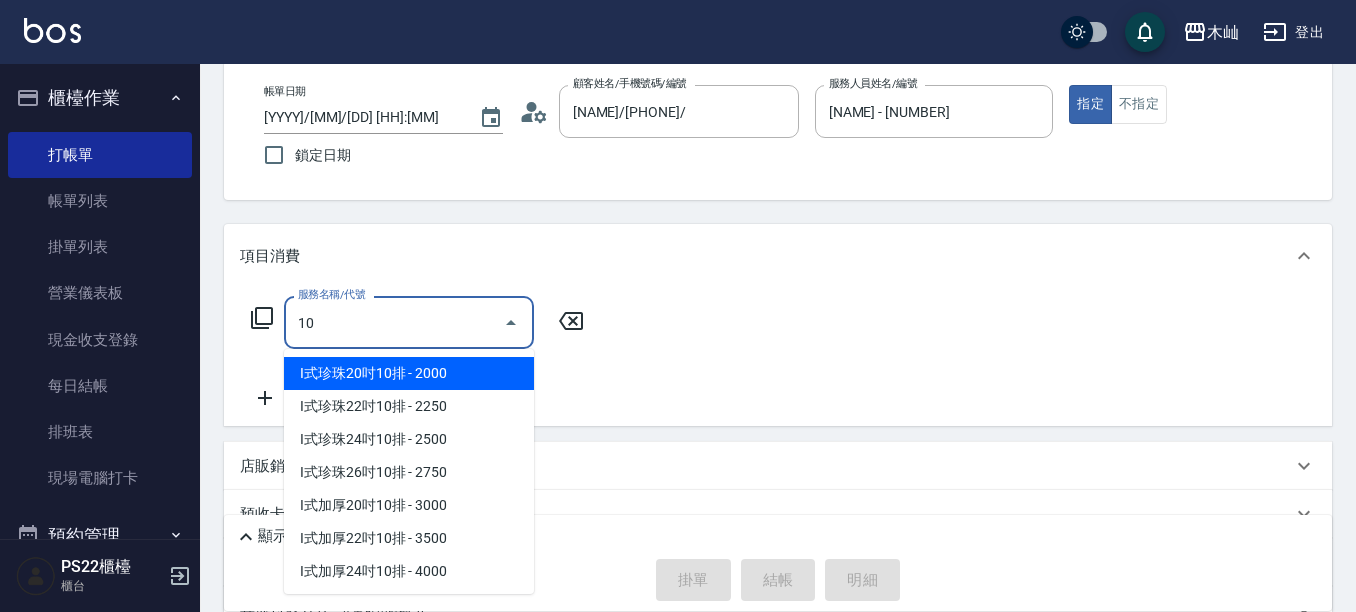 type on "1" 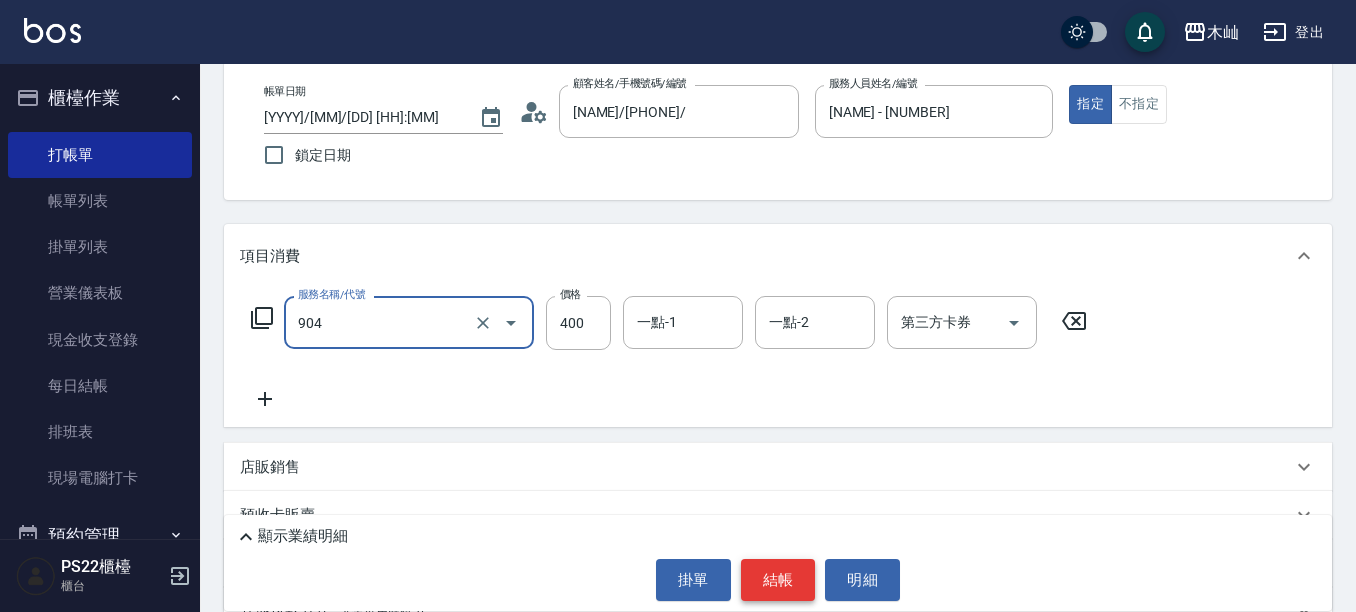 type on "精油洗+瞬護(904)" 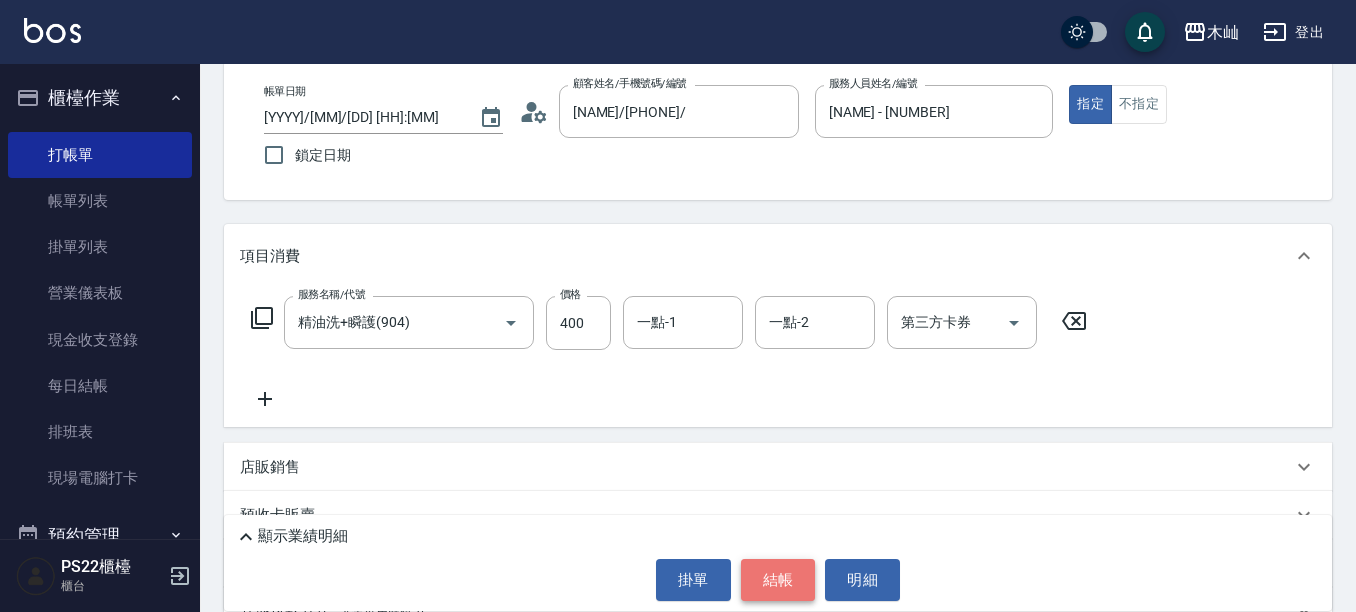 click on "結帳" at bounding box center (778, 580) 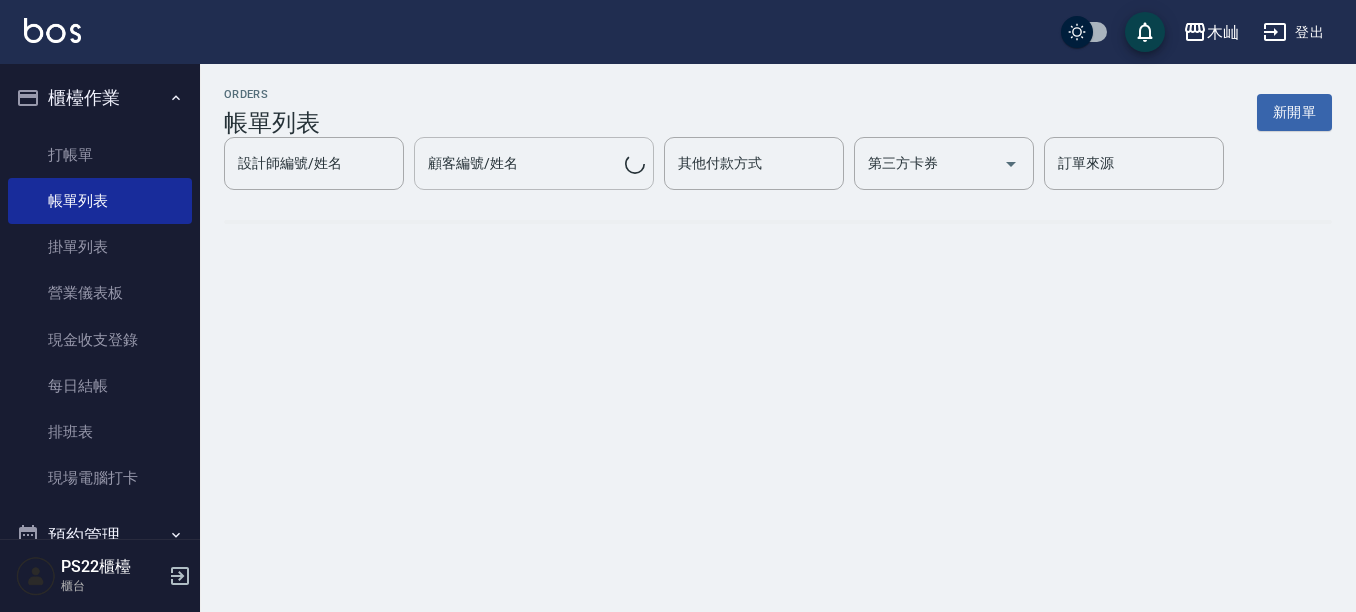 scroll, scrollTop: 0, scrollLeft: 0, axis: both 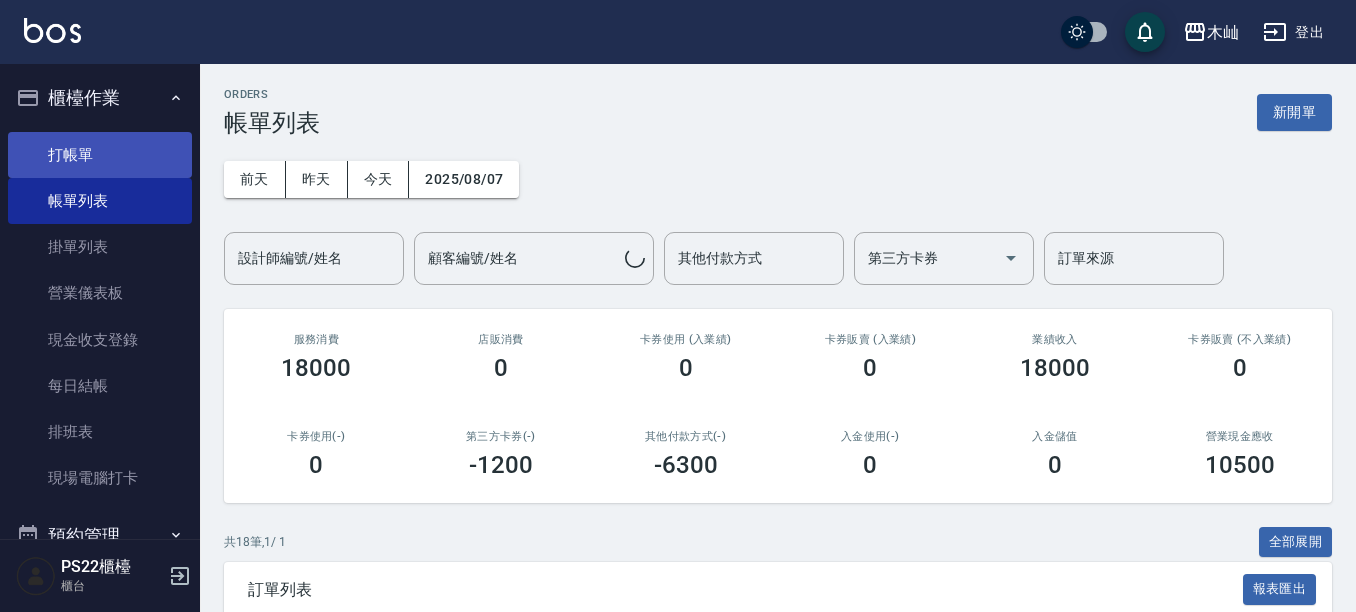 click on "打帳單" at bounding box center (100, 155) 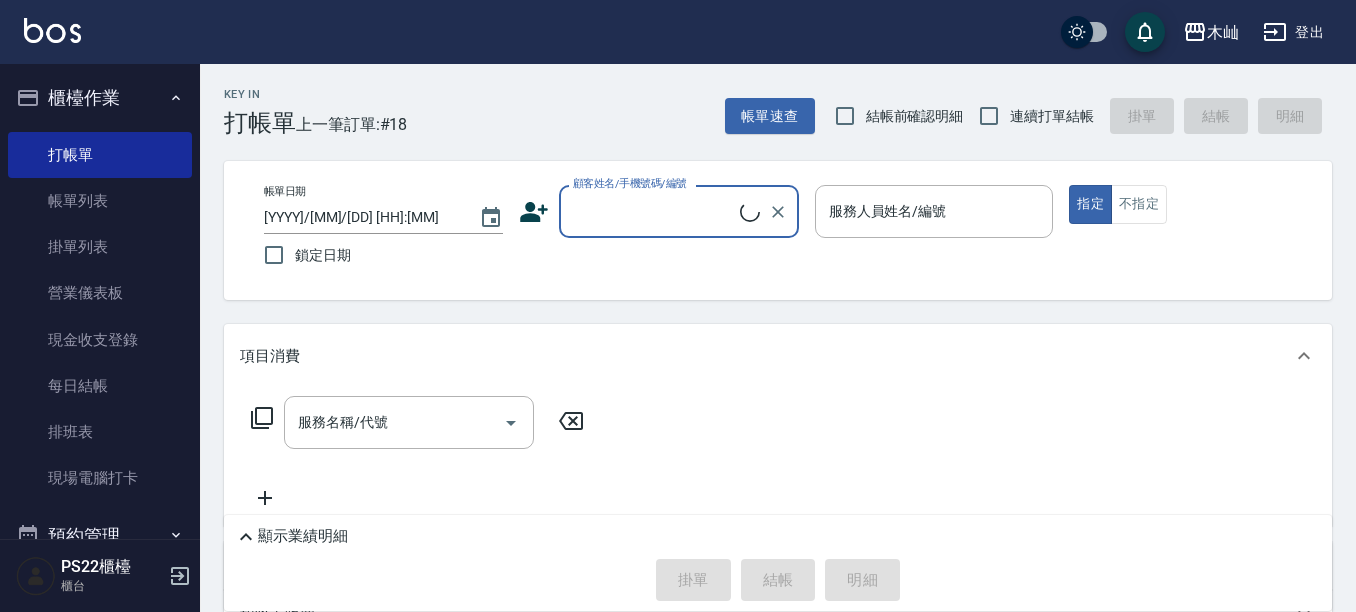 click on "顧客姓名/手機號碼/編號" at bounding box center [654, 211] 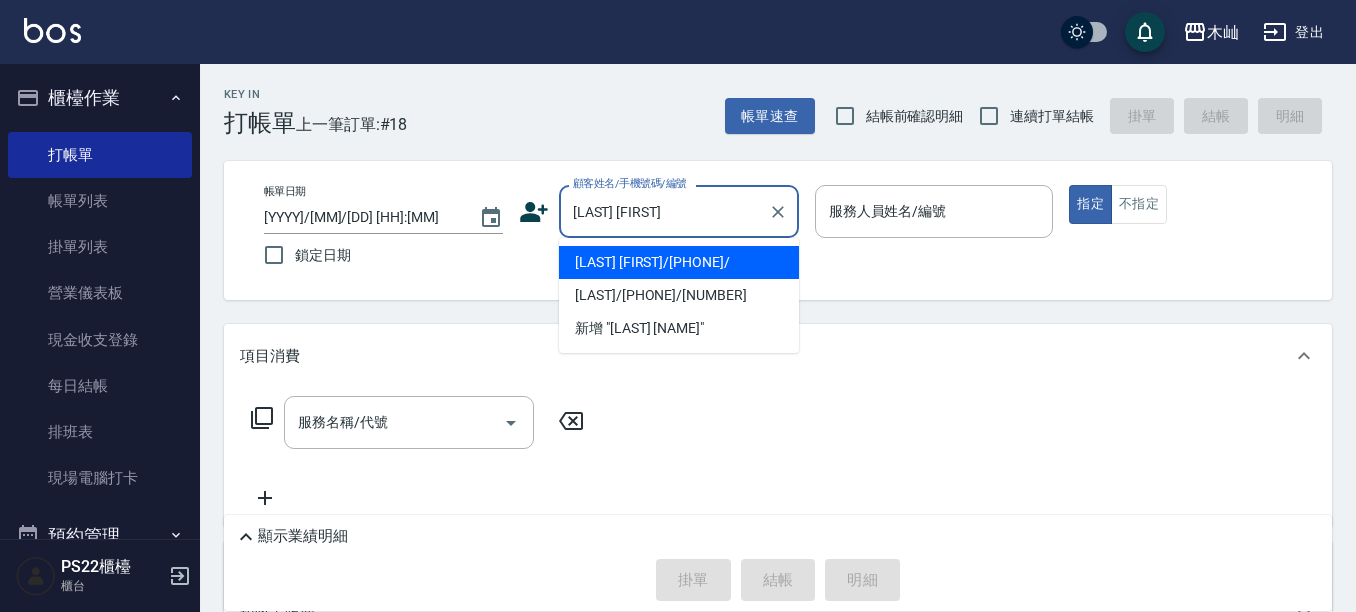 click on "[LAST] [FIRST]/[PHONE]/" at bounding box center [679, 262] 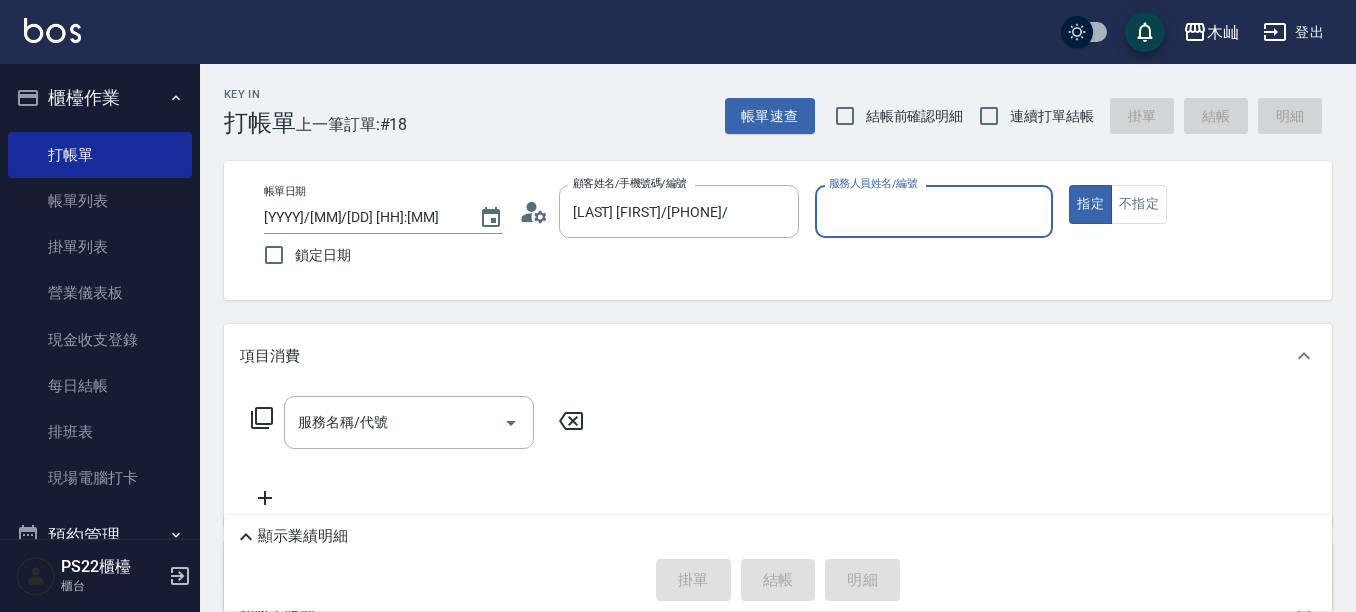 type on "[NAME] - [NUMBER]" 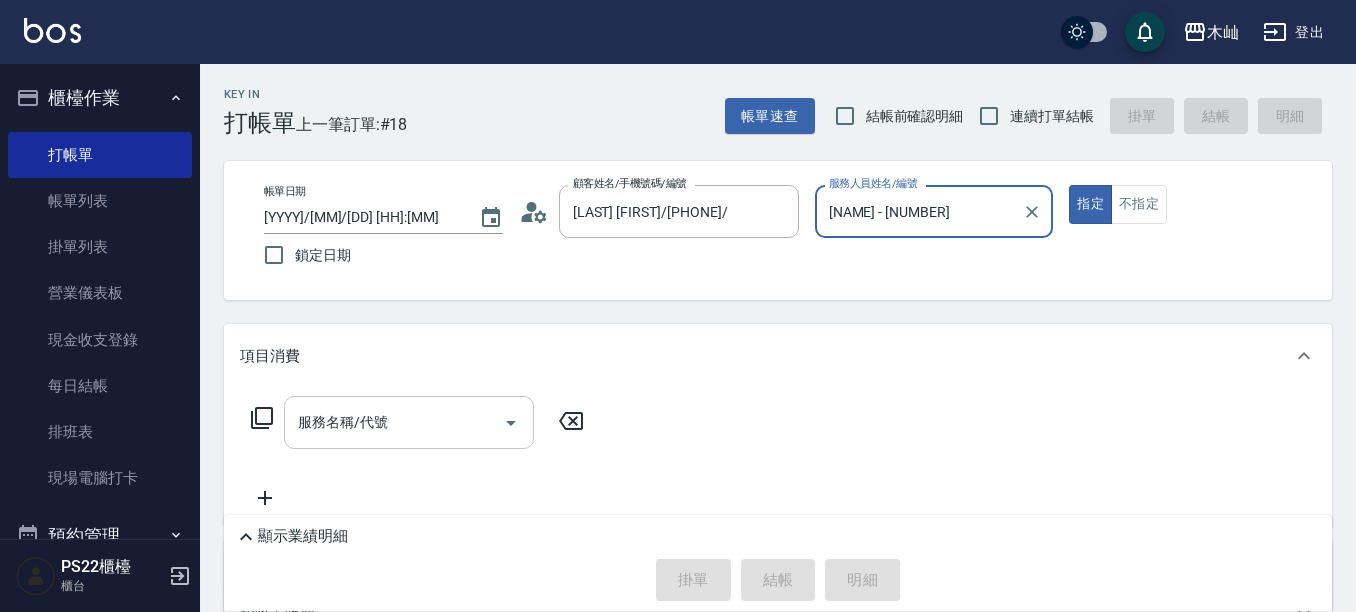 click on "服務名稱/代號" at bounding box center (394, 422) 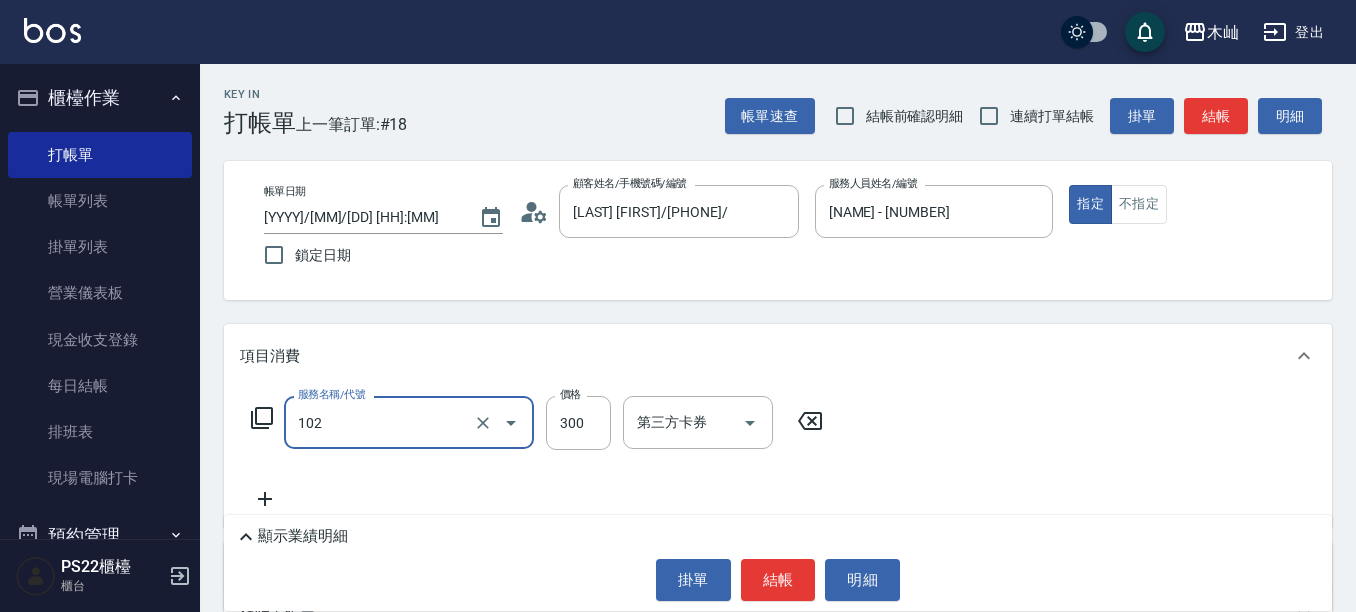 type on "[NUMBER]([NUMBER])" 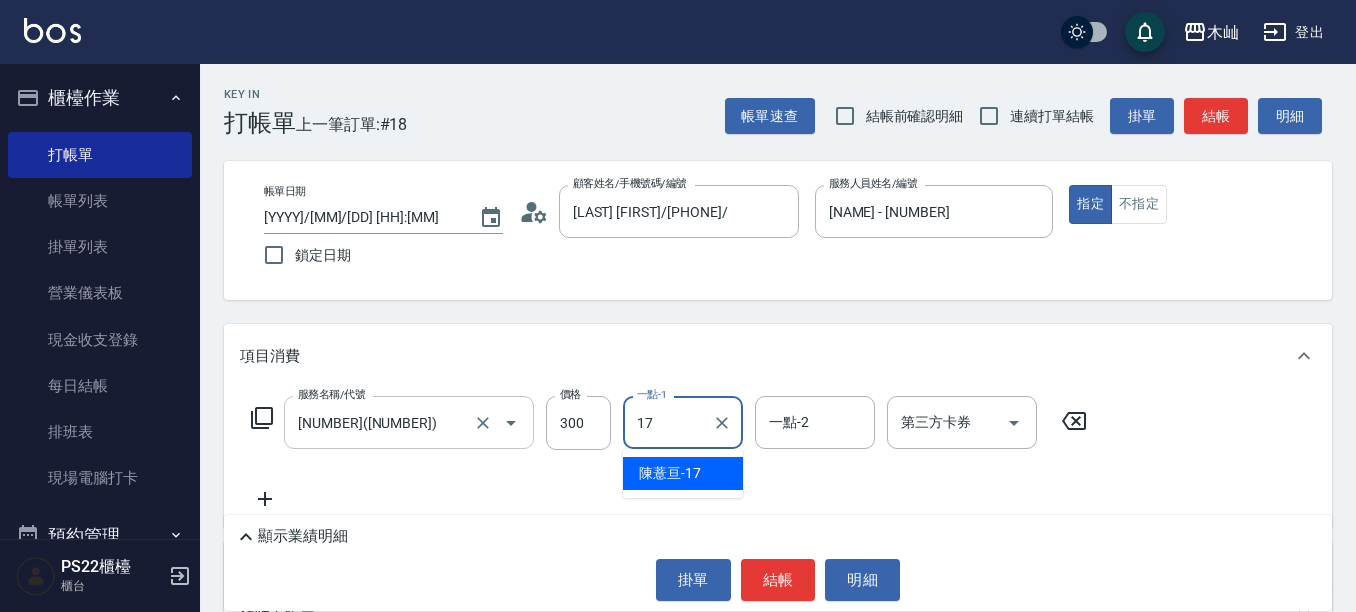 type on "[LAST]-[NUMBER]" 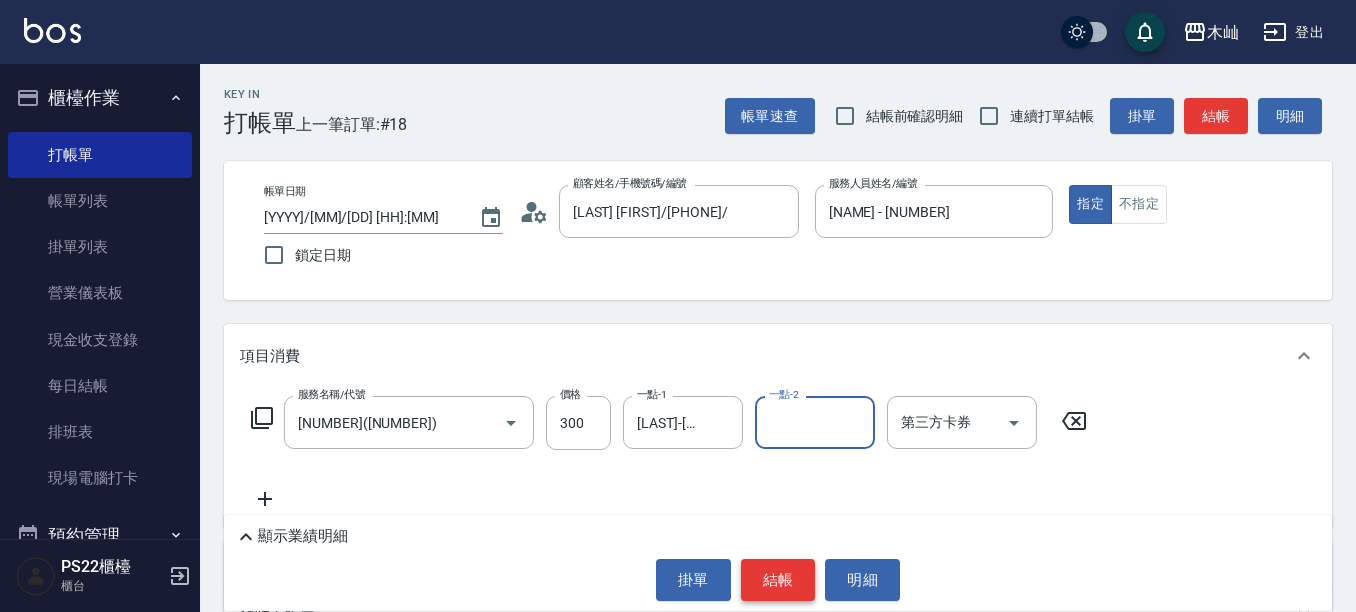 click on "結帳" at bounding box center (778, 580) 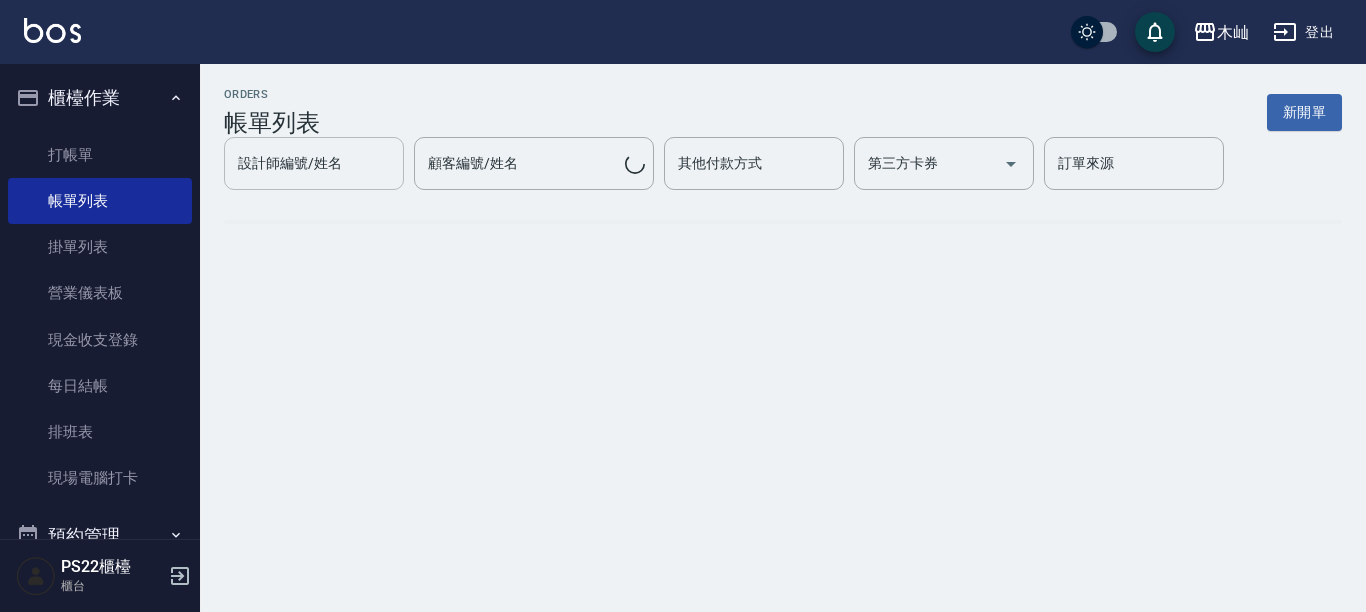 click on "設計師編號/姓名 設計師編號/姓名" at bounding box center [314, 163] 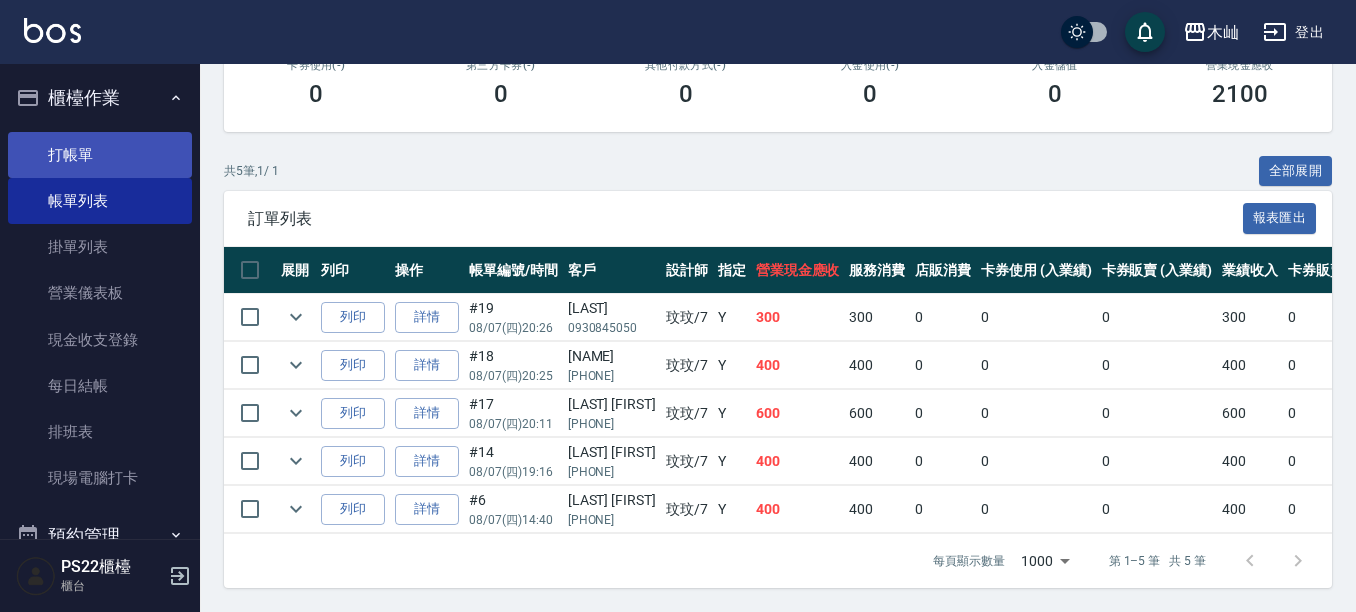 scroll, scrollTop: 288, scrollLeft: 0, axis: vertical 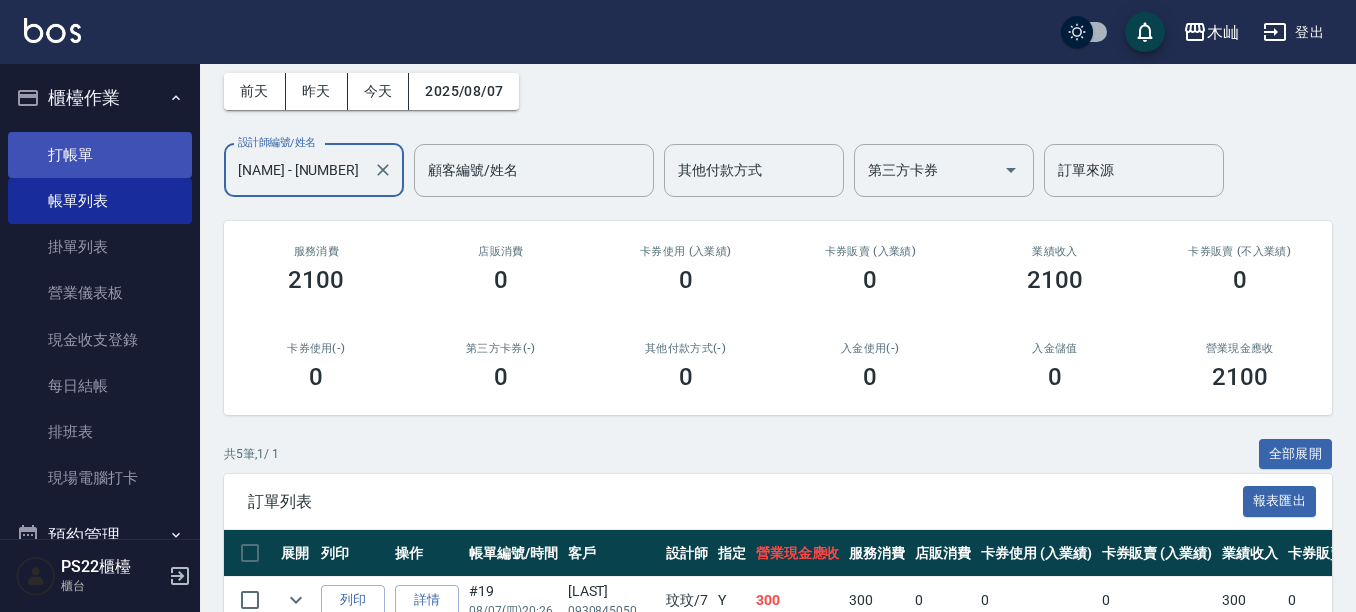 type on "[NAME] - [NUMBER]" 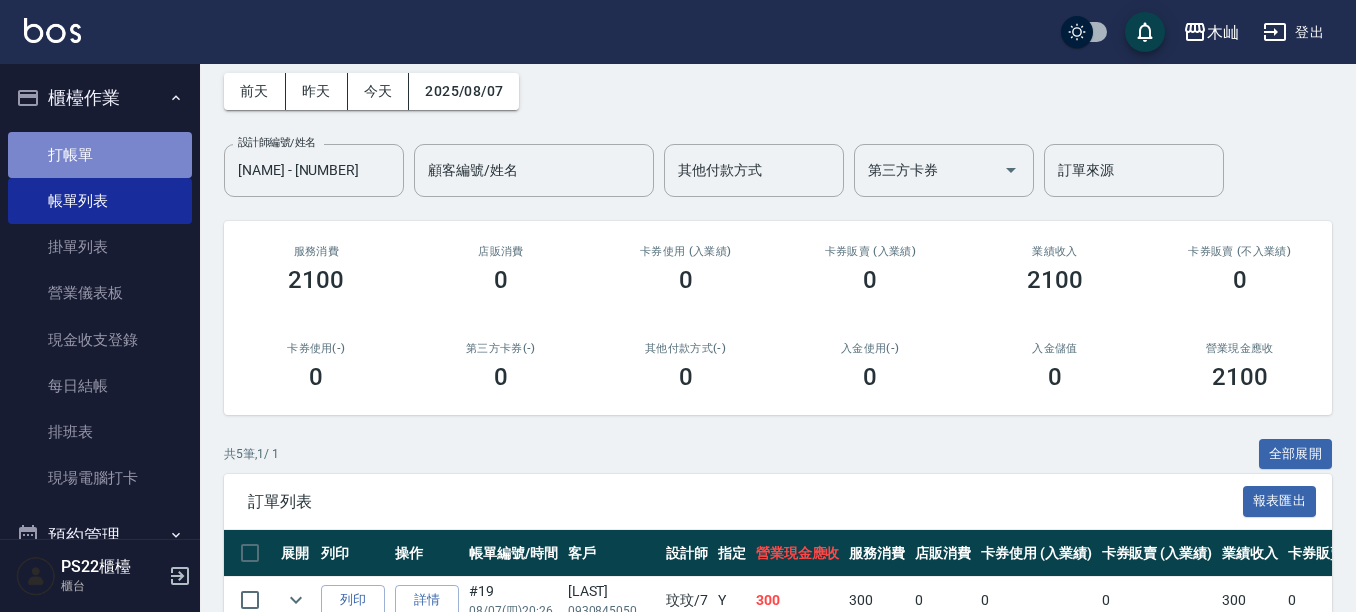 click on "打帳單" at bounding box center [100, 155] 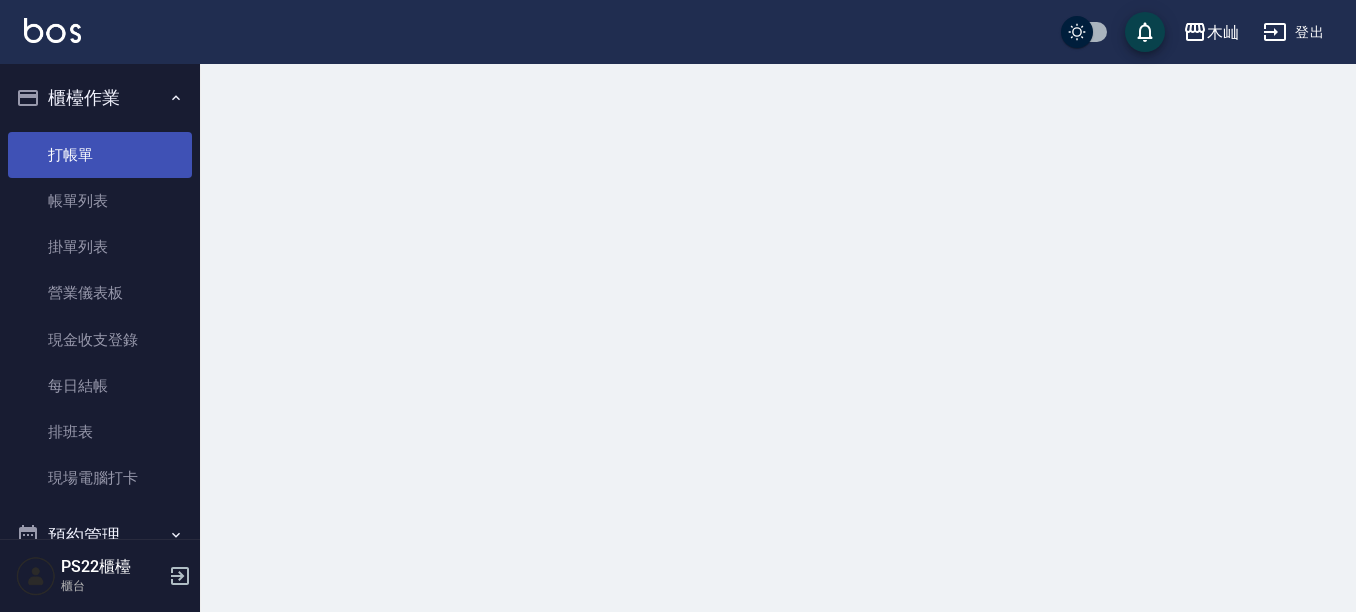 scroll, scrollTop: 0, scrollLeft: 0, axis: both 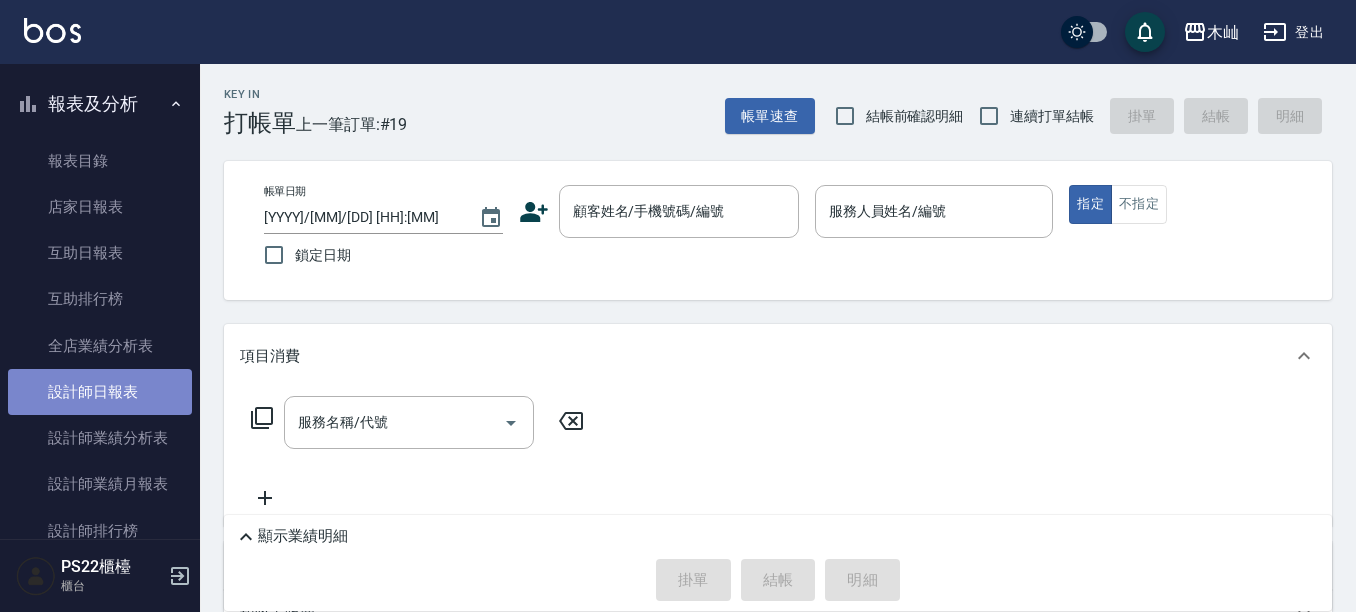 click on "設計師日報表" at bounding box center [100, 392] 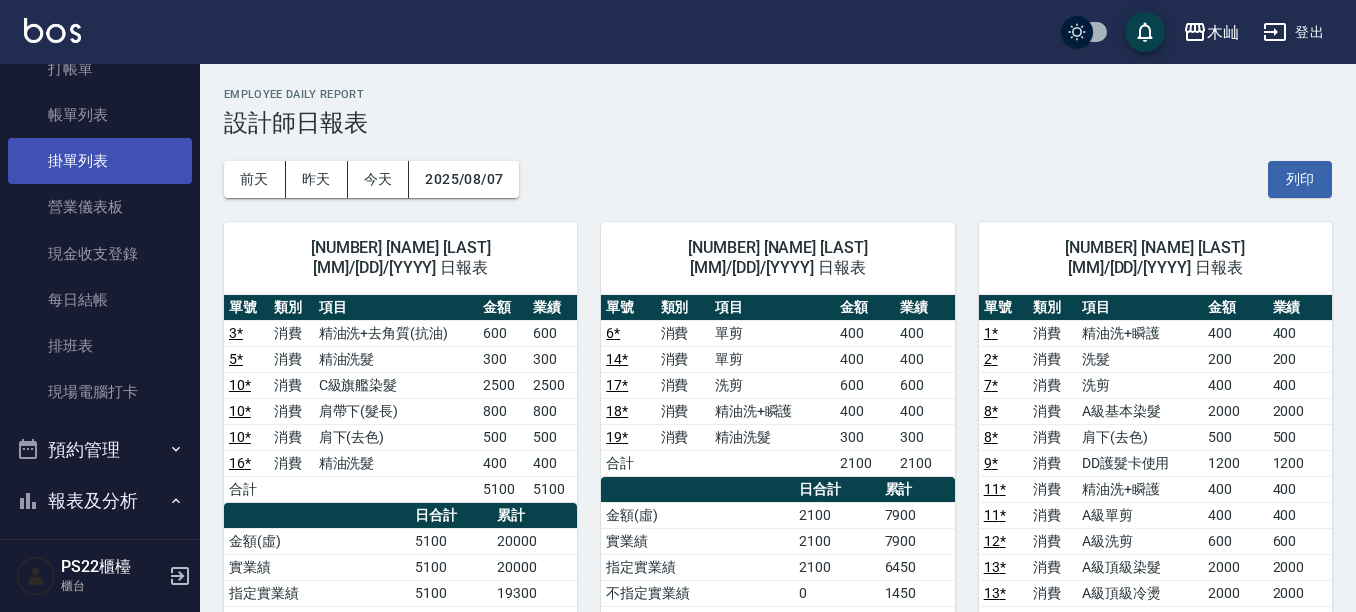 scroll, scrollTop: 0, scrollLeft: 0, axis: both 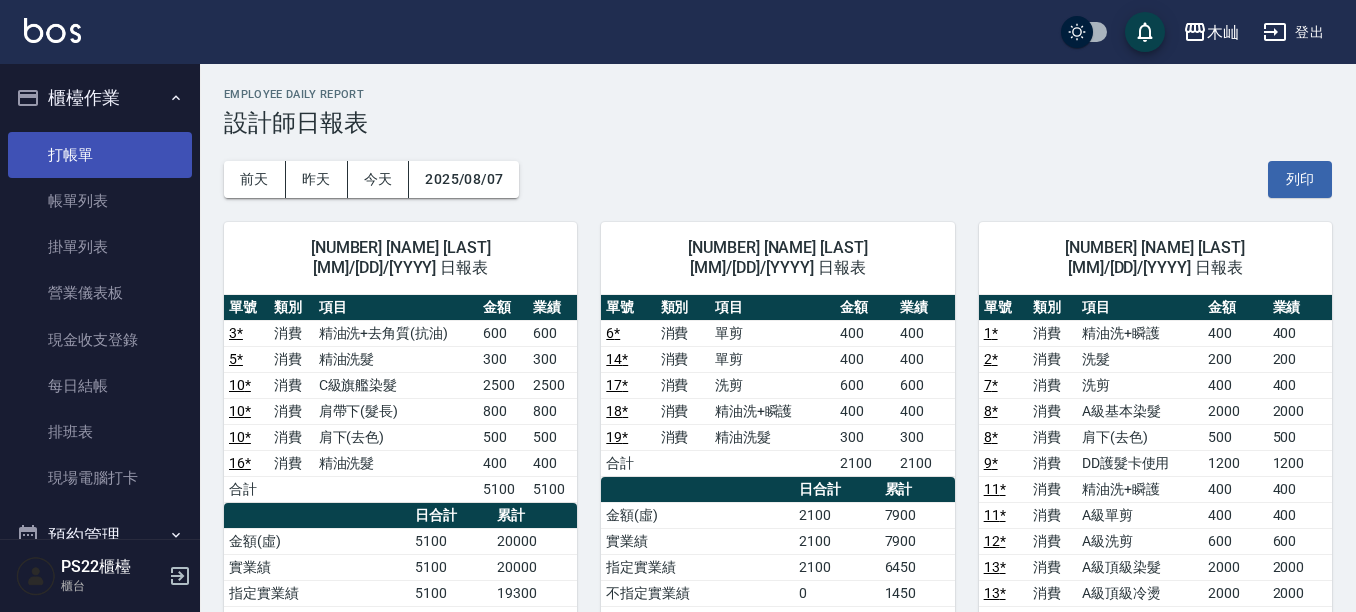 click on "打帳單" at bounding box center [100, 155] 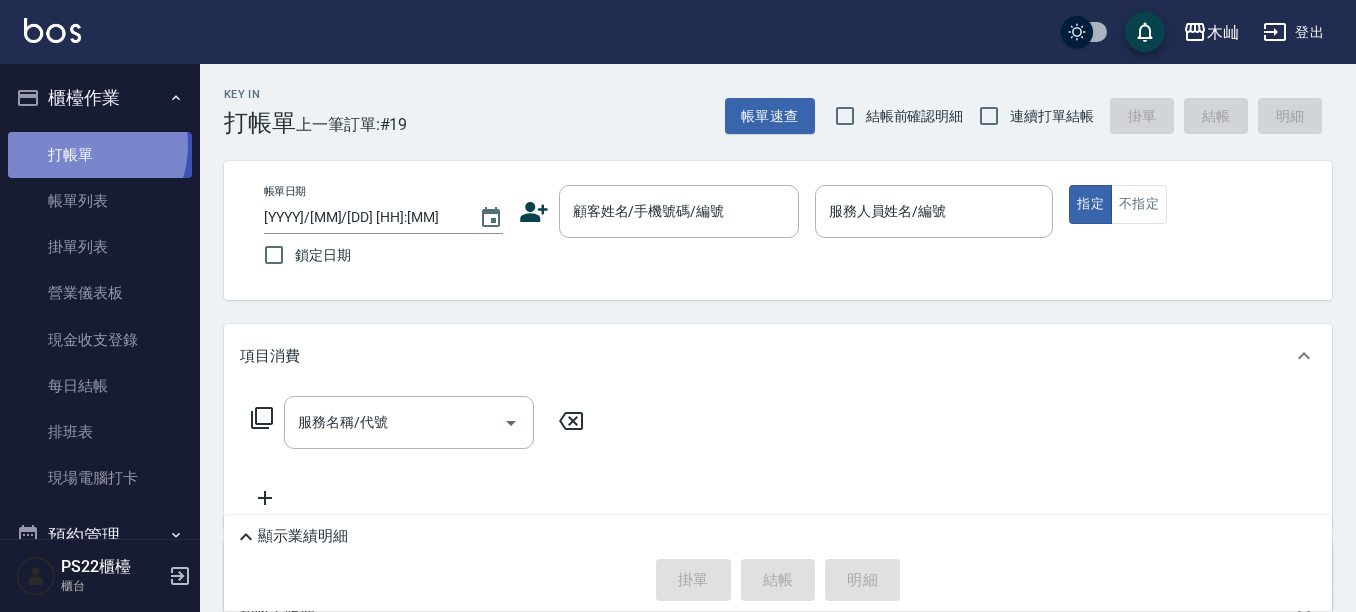 click on "打帳單" at bounding box center (100, 155) 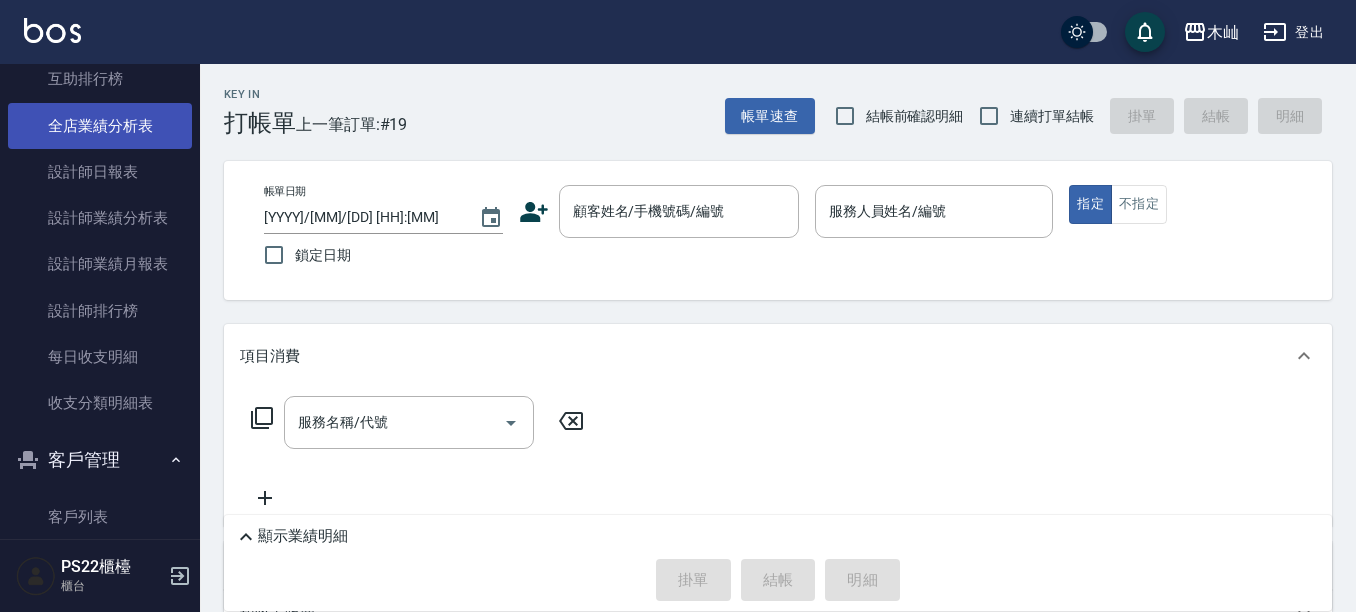 scroll, scrollTop: 800, scrollLeft: 0, axis: vertical 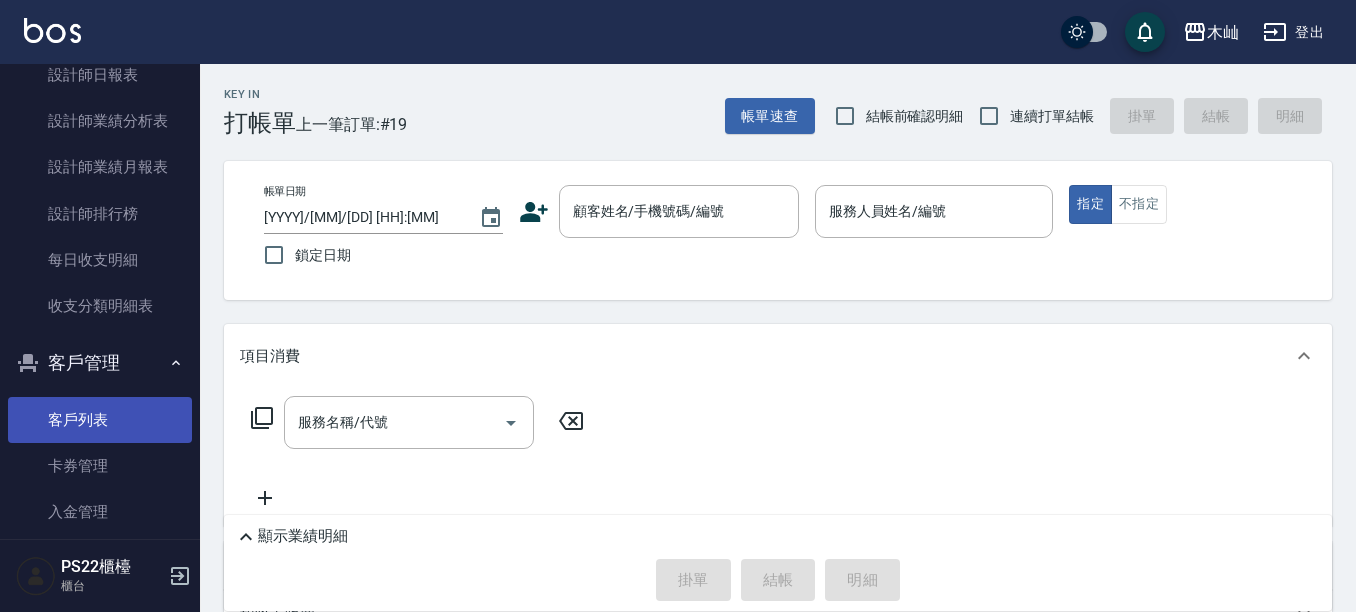 click on "客戶列表" at bounding box center [100, 420] 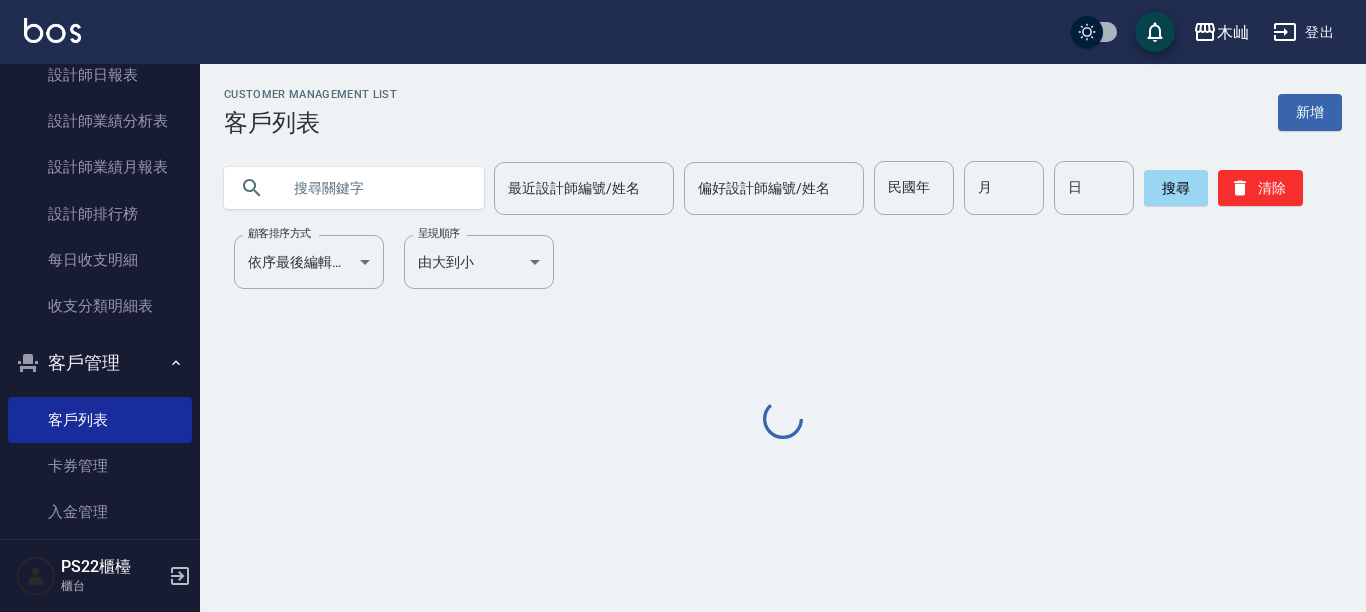 click at bounding box center (374, 188) 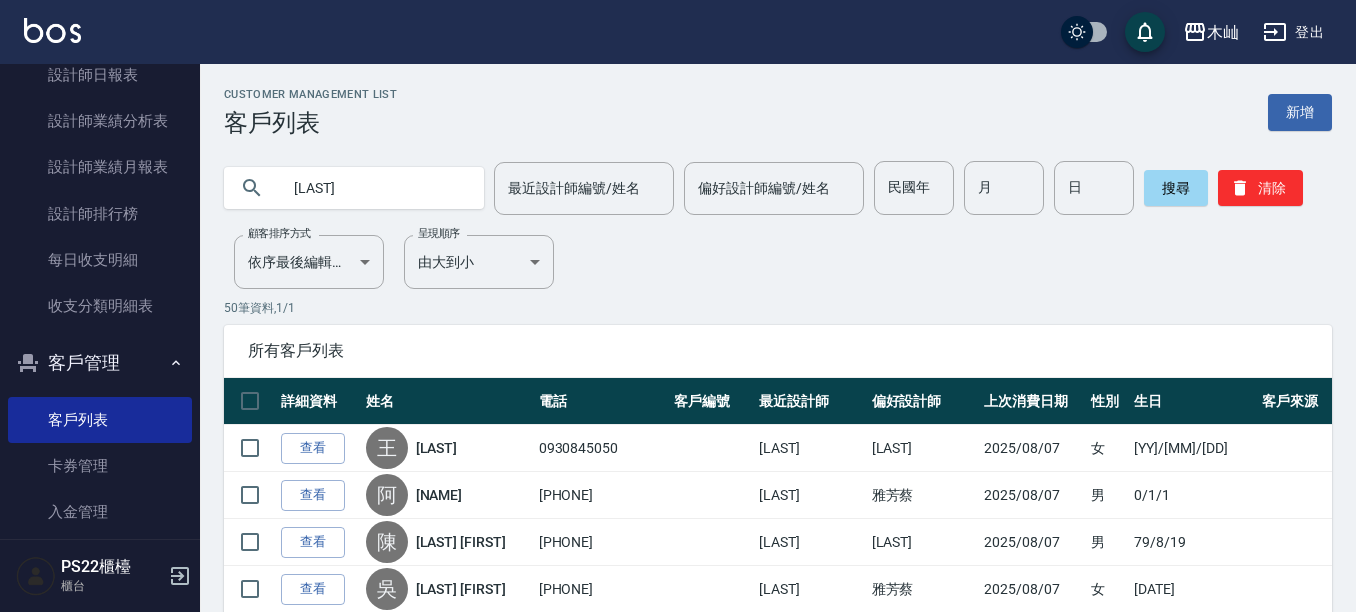 type on "[LAST]" 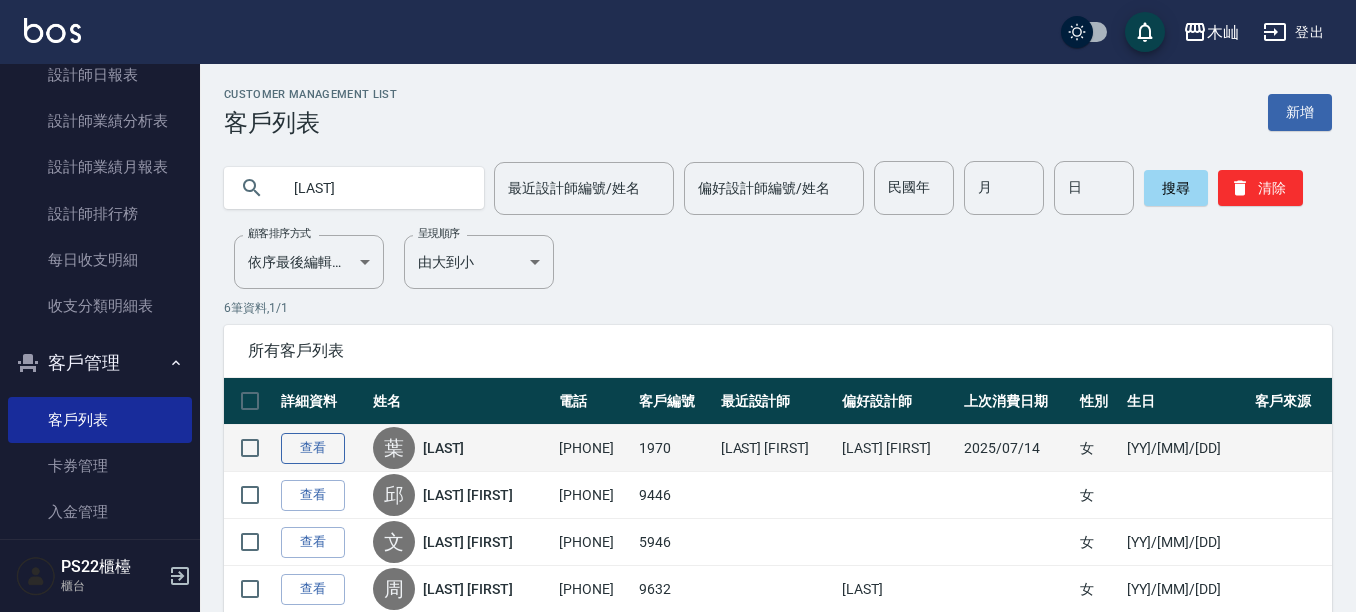 drag, startPoint x: 318, startPoint y: 450, endPoint x: 347, endPoint y: 432, distance: 34.132095 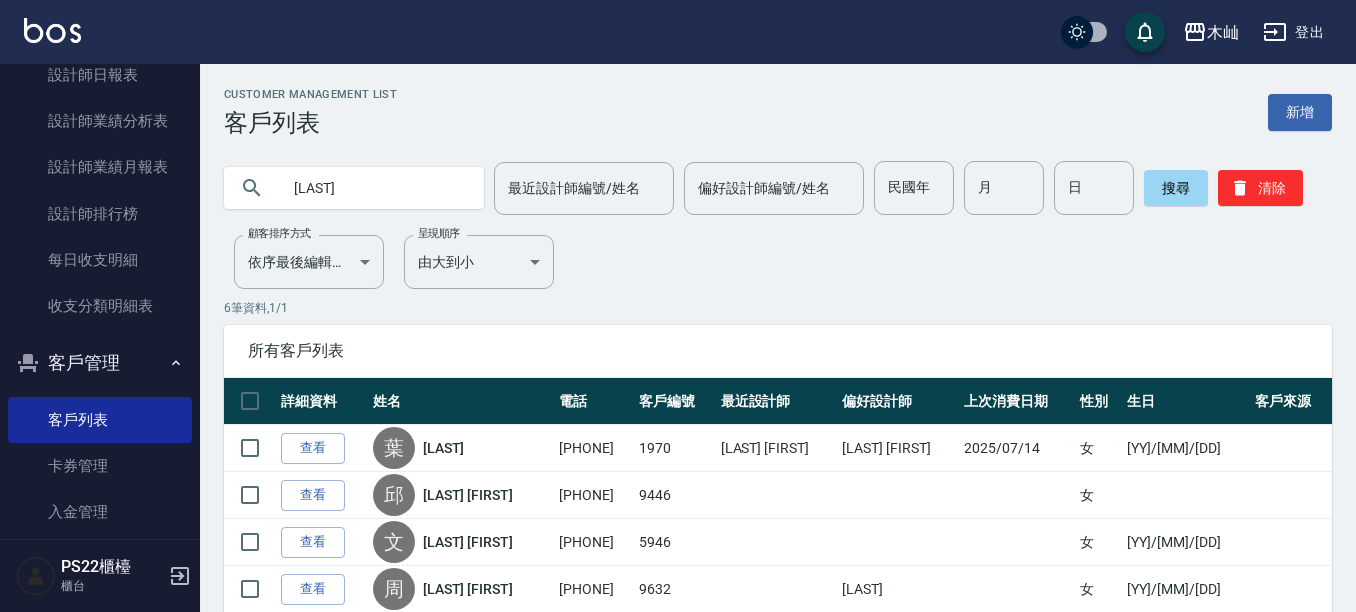click on "查看" at bounding box center [313, 448] 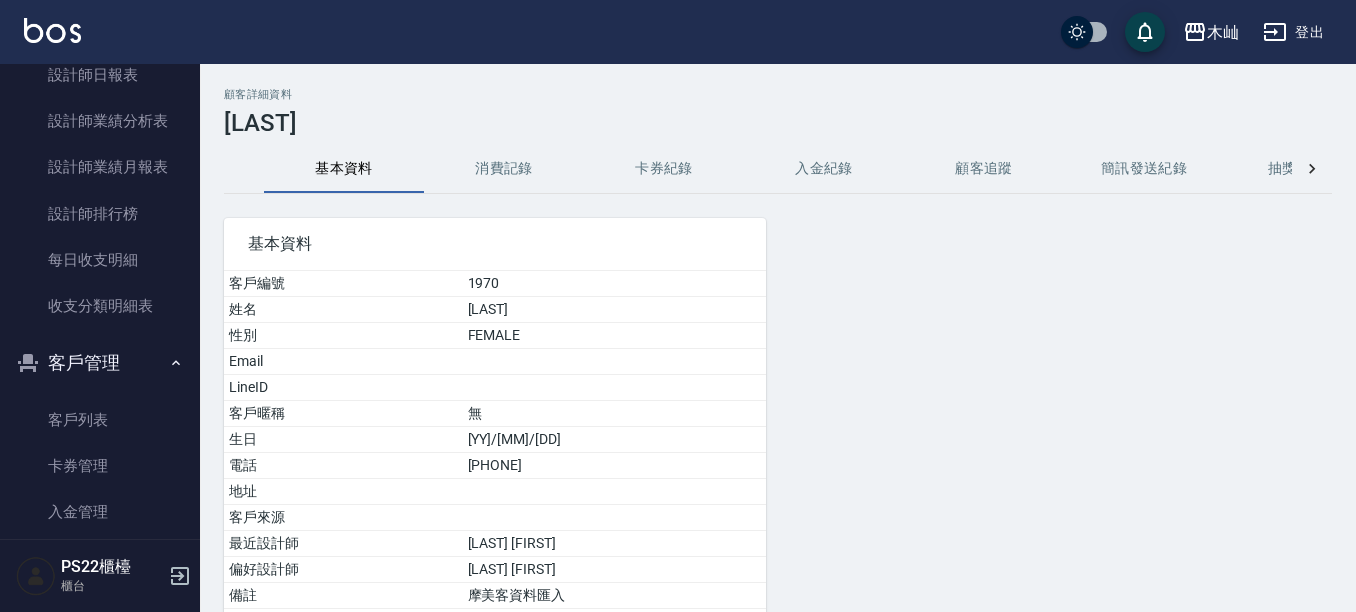 click on "消費記錄" at bounding box center (504, 169) 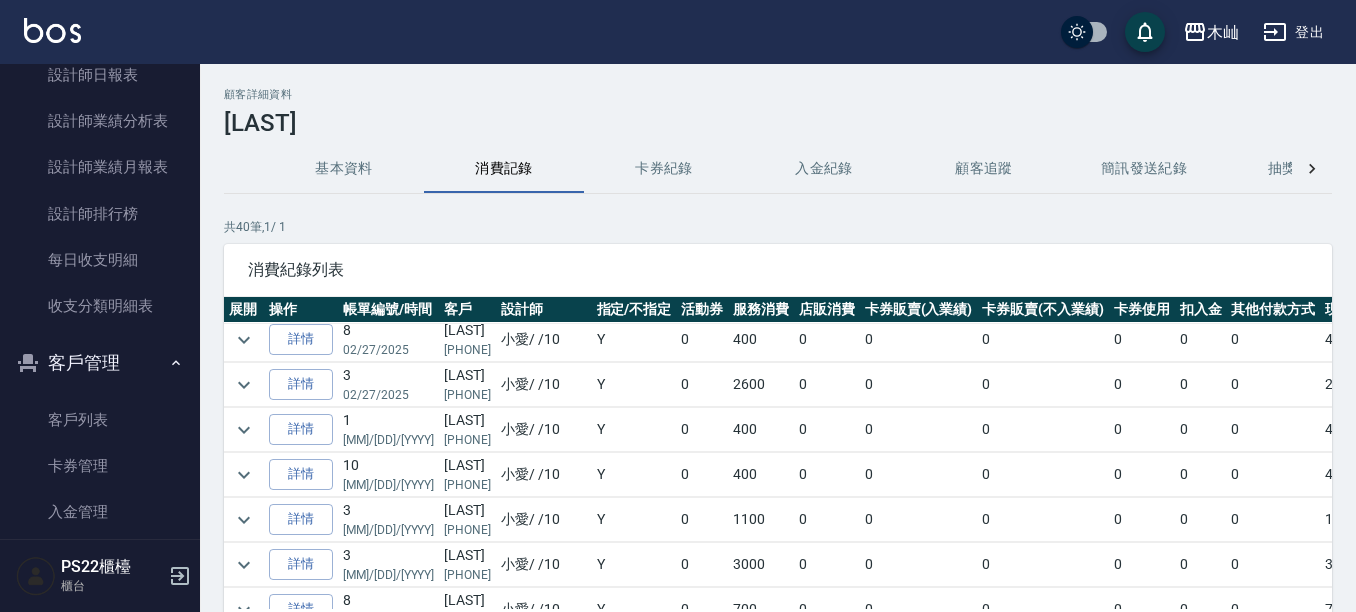 scroll, scrollTop: 600, scrollLeft: 0, axis: vertical 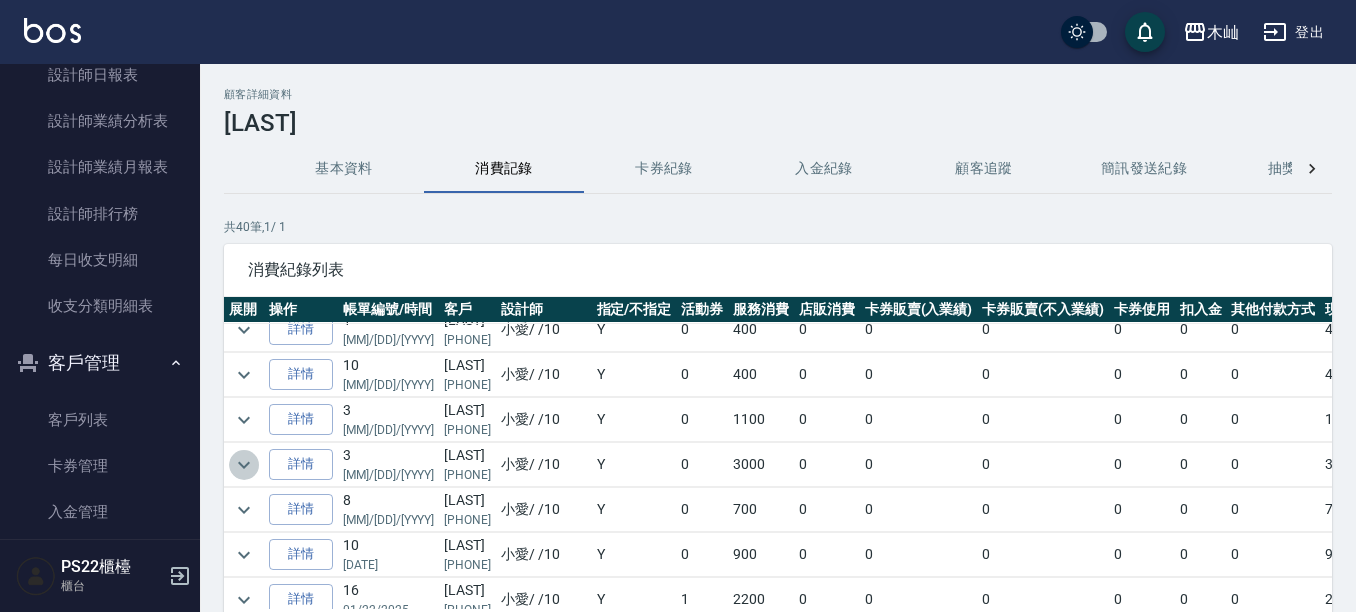 click 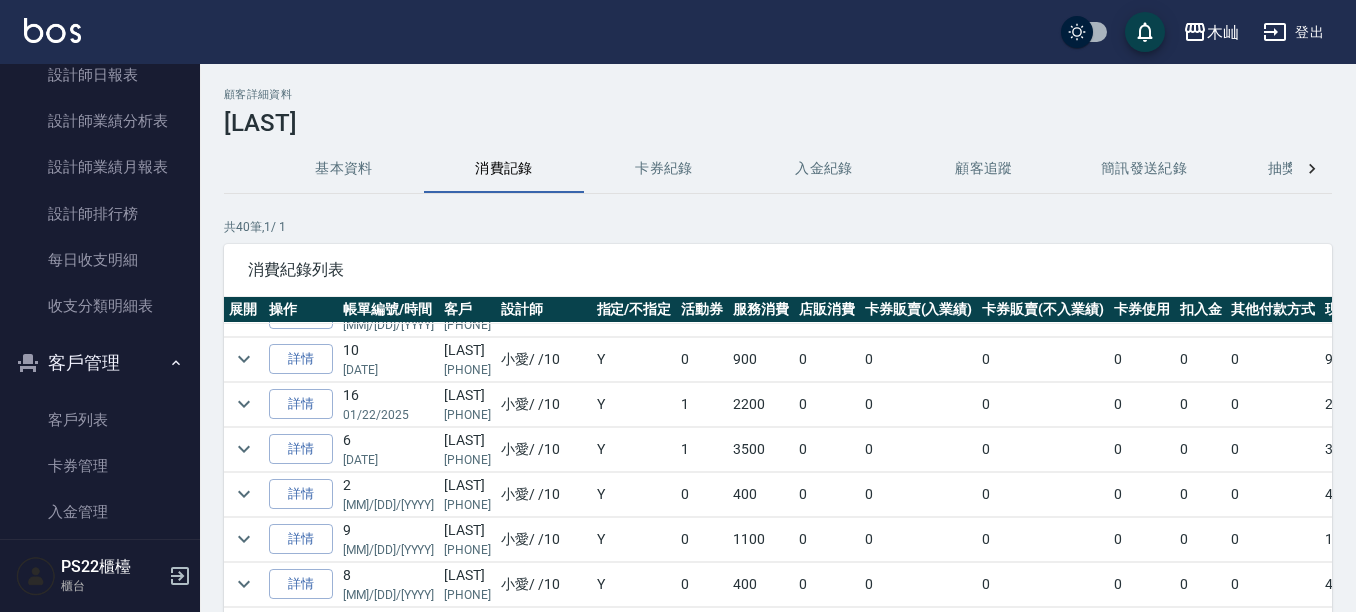 scroll, scrollTop: 900, scrollLeft: 0, axis: vertical 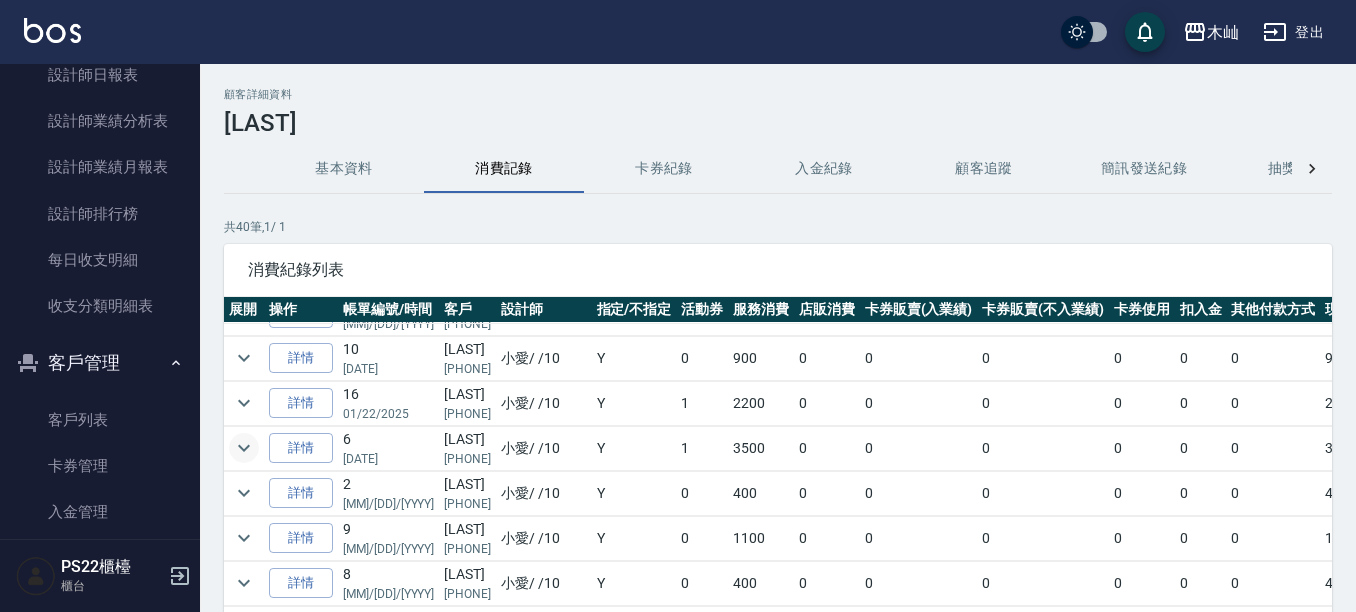 click 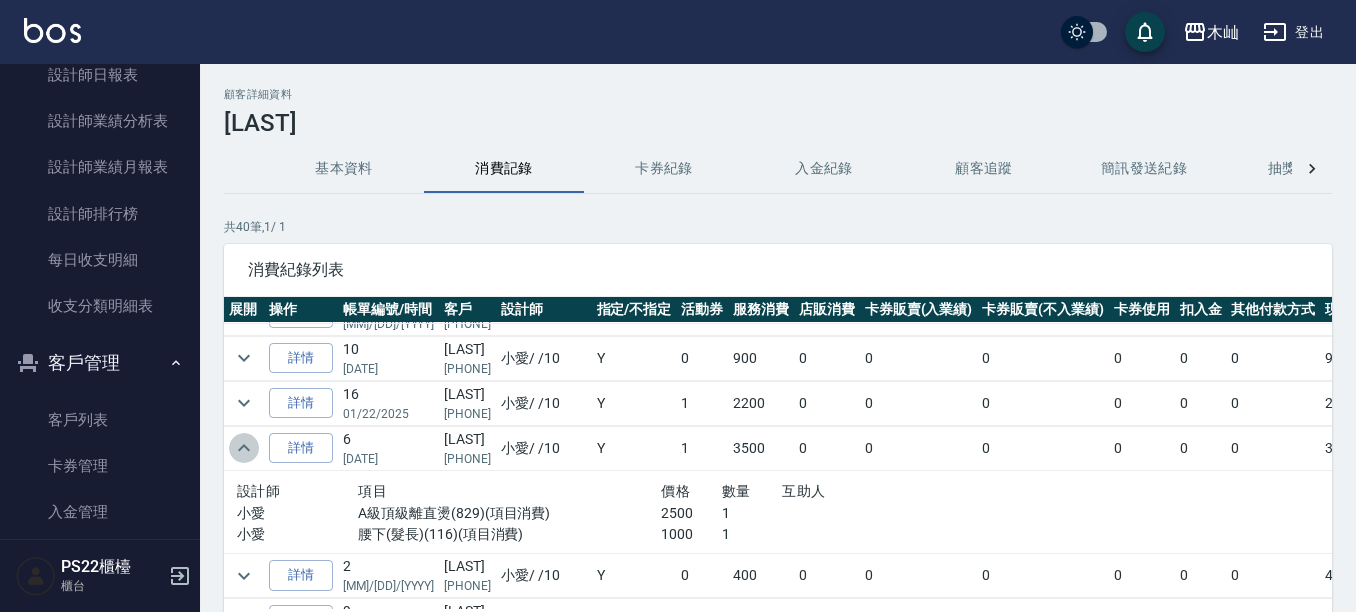 click 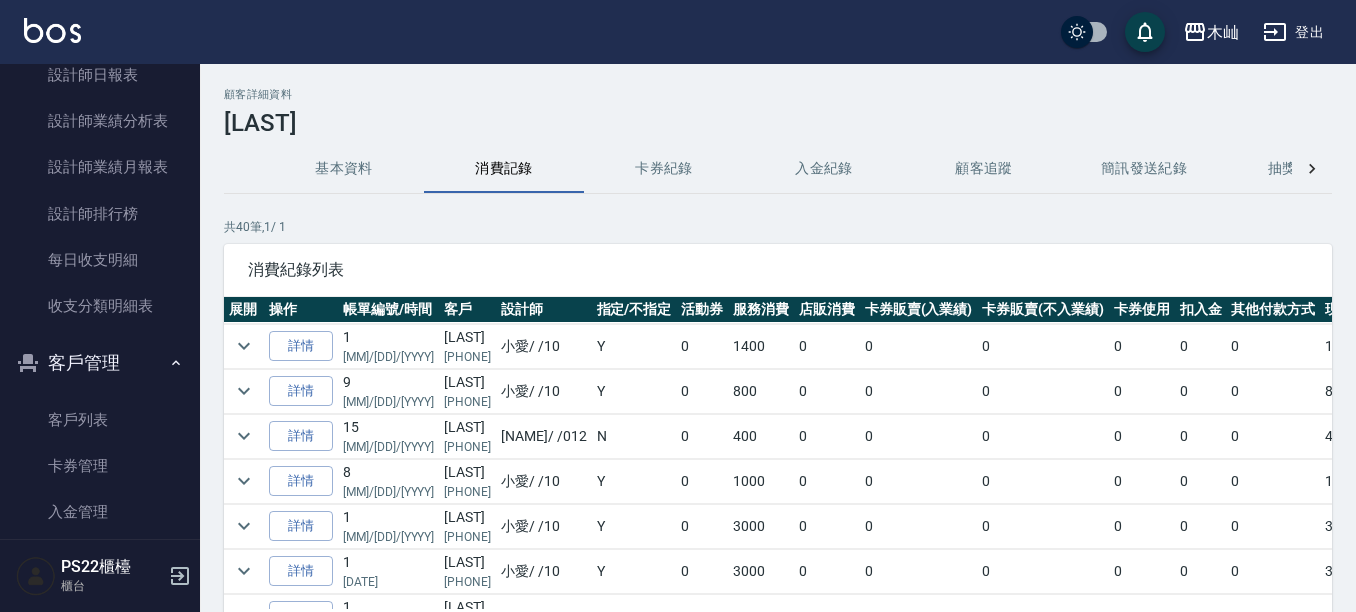 scroll, scrollTop: 1300, scrollLeft: 0, axis: vertical 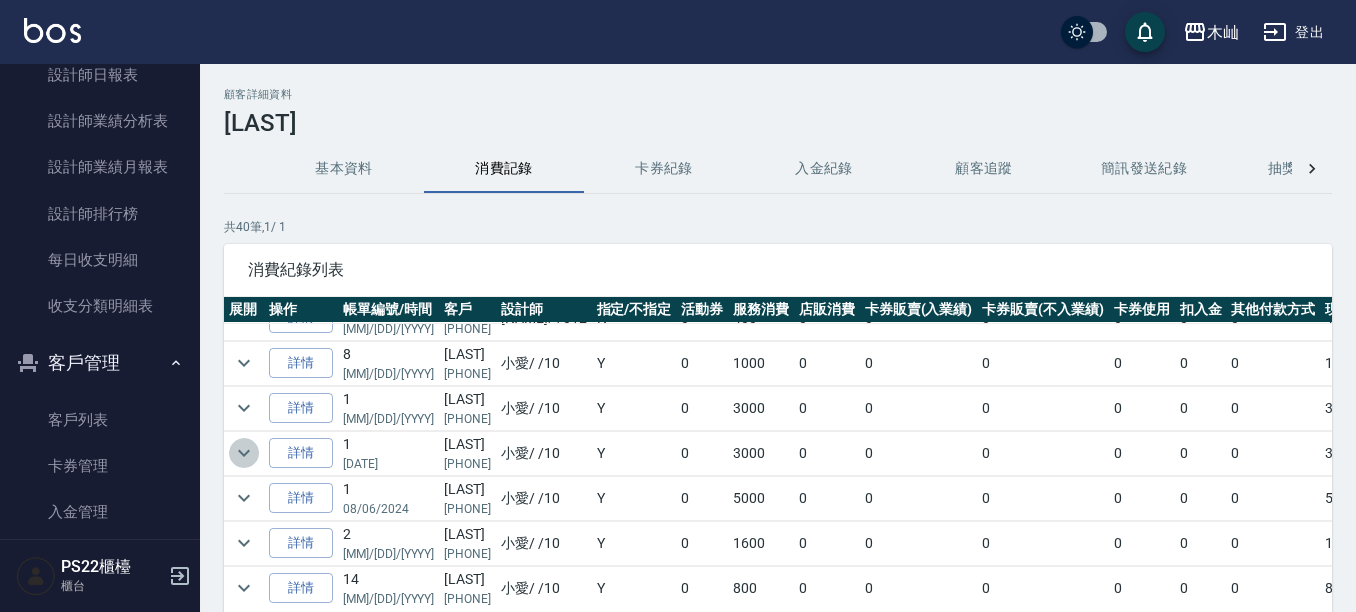 click 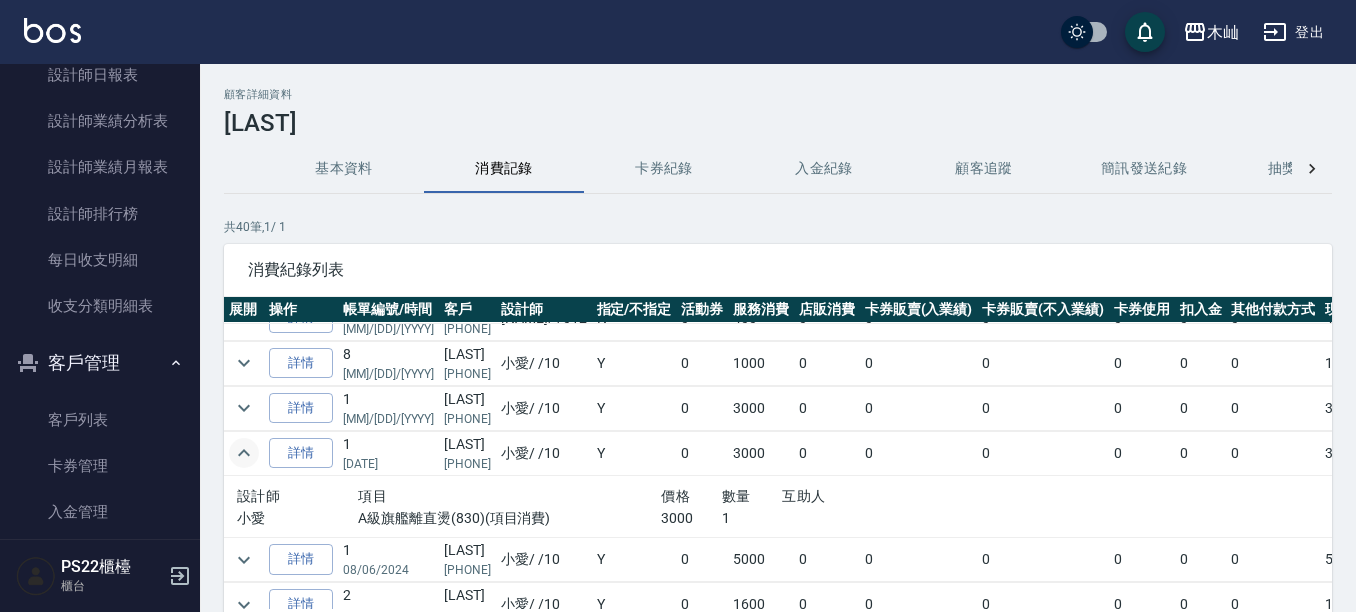 click 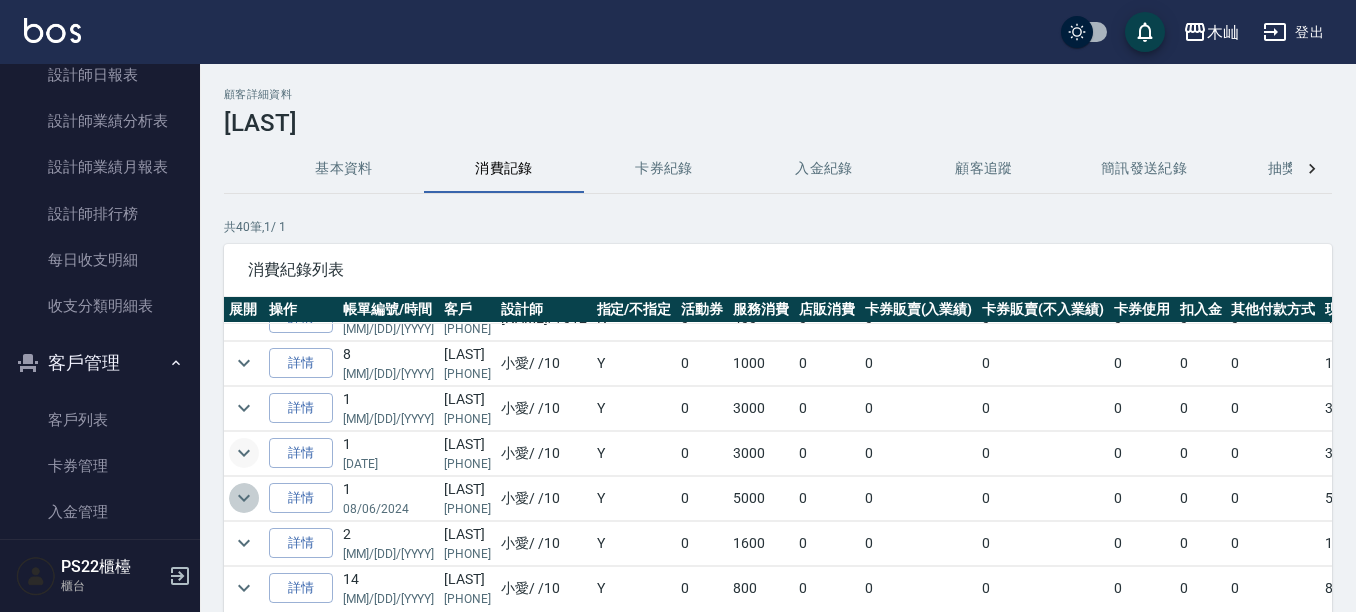 click 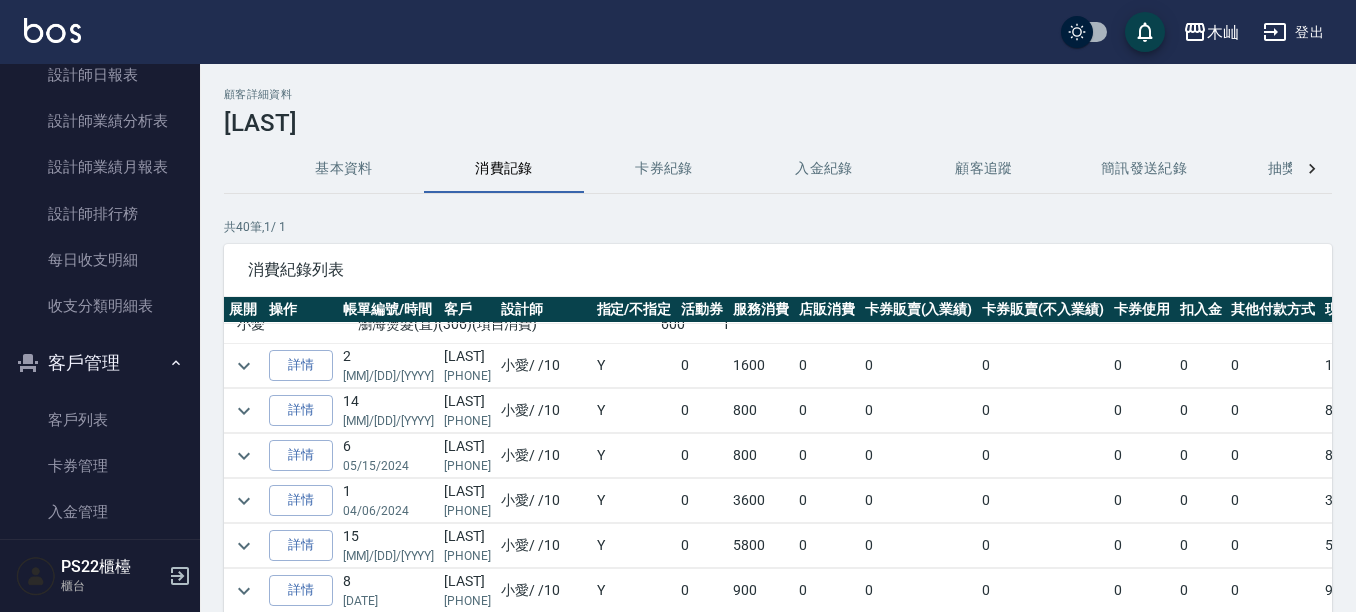 scroll, scrollTop: 1700, scrollLeft: 0, axis: vertical 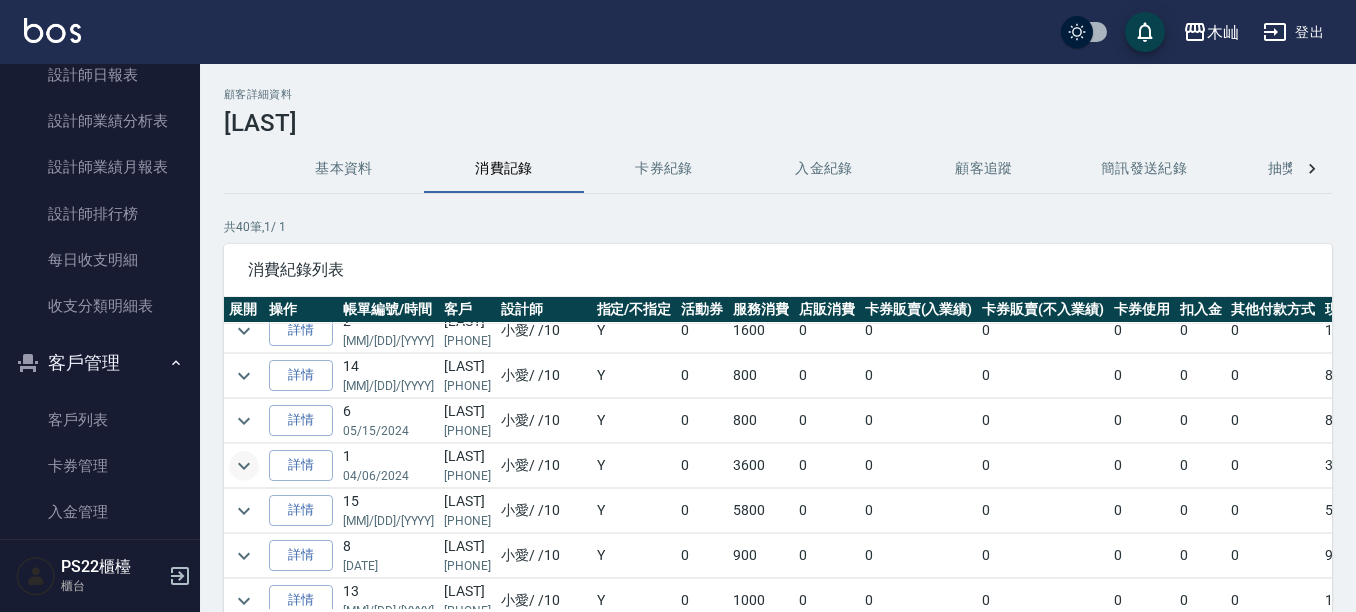click 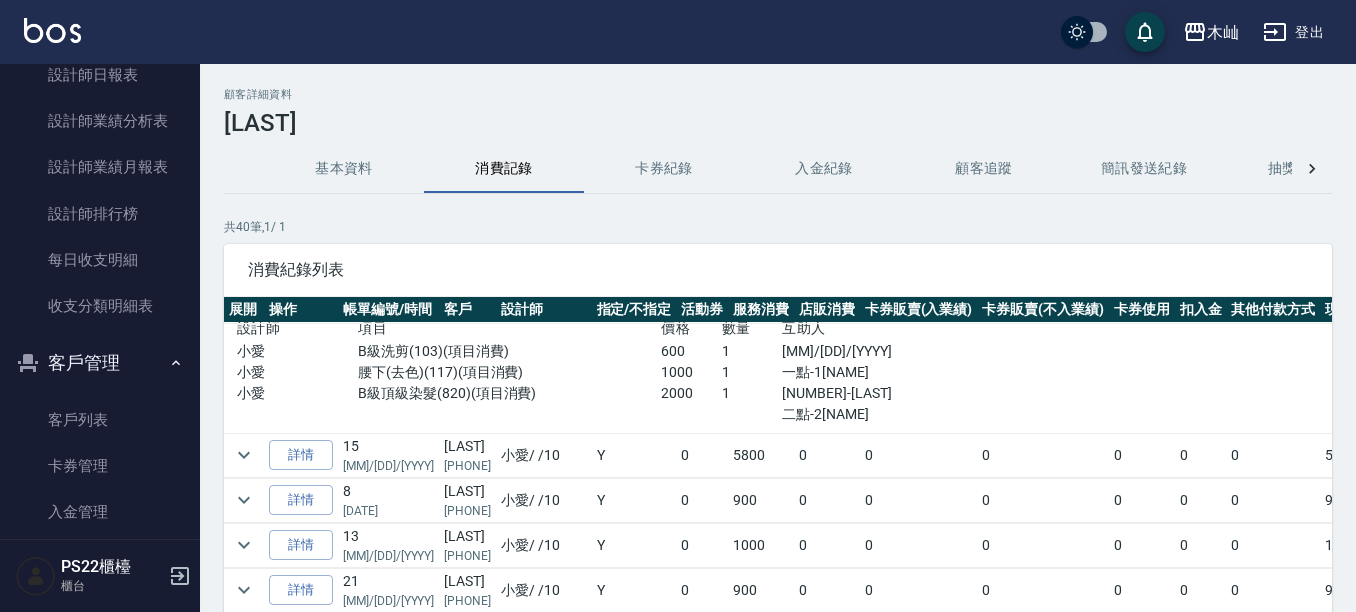 scroll, scrollTop: 1900, scrollLeft: 0, axis: vertical 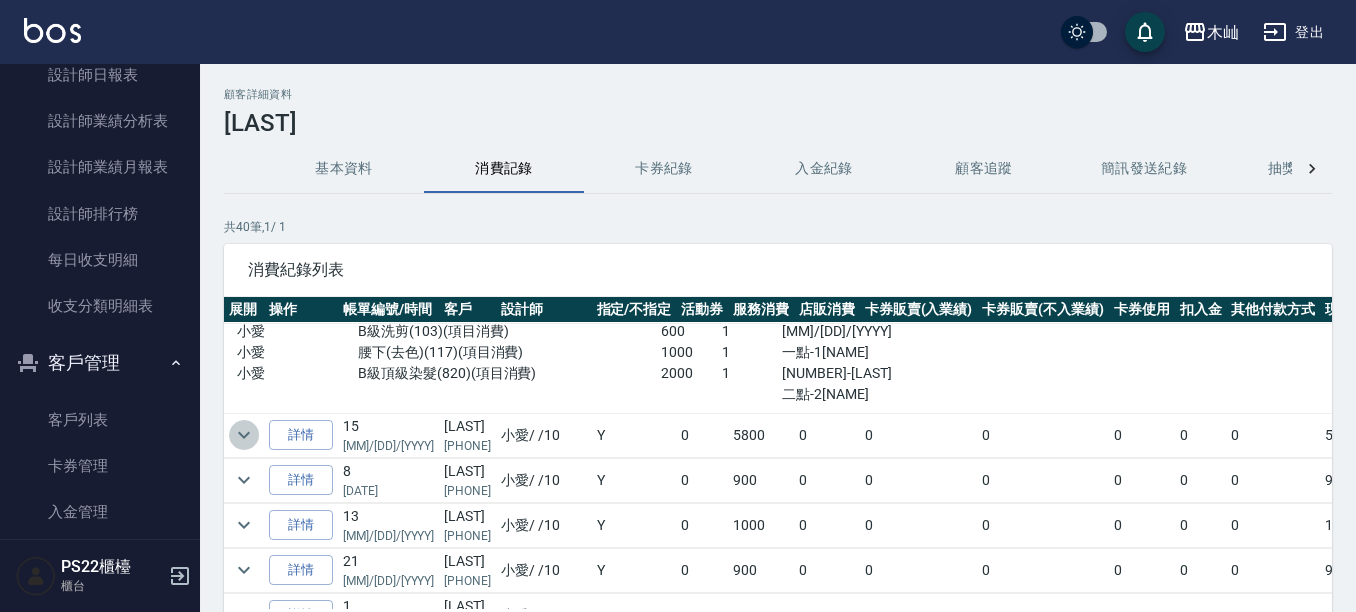 click 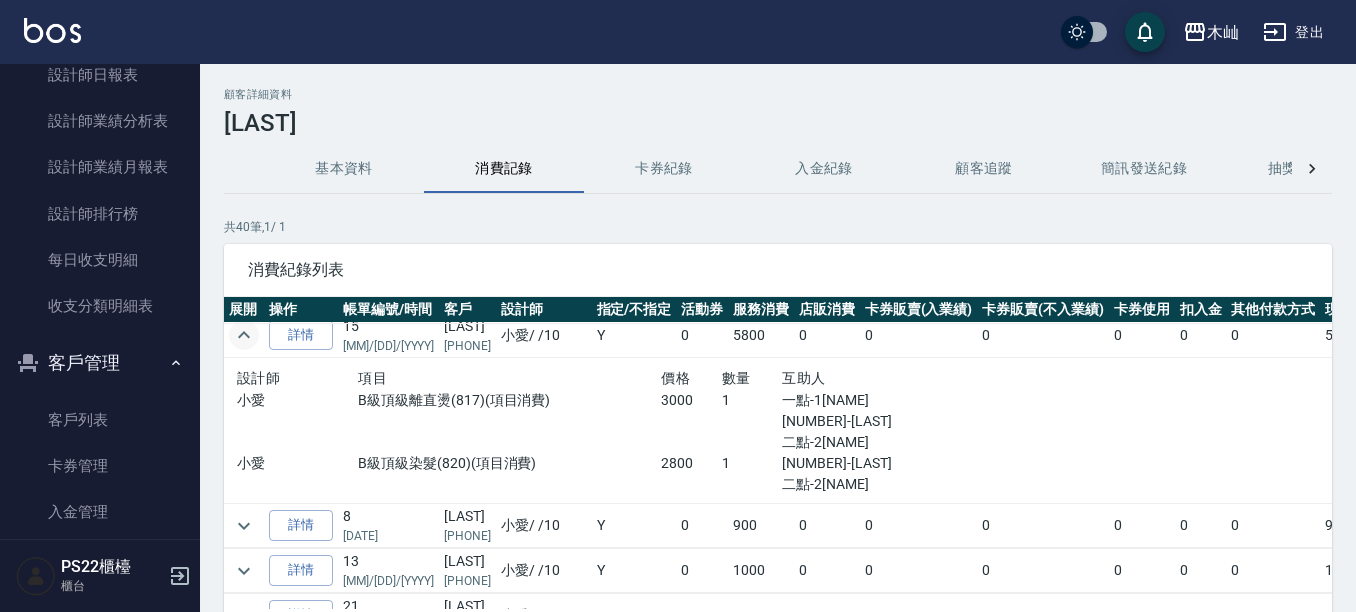 scroll, scrollTop: 2092, scrollLeft: 0, axis: vertical 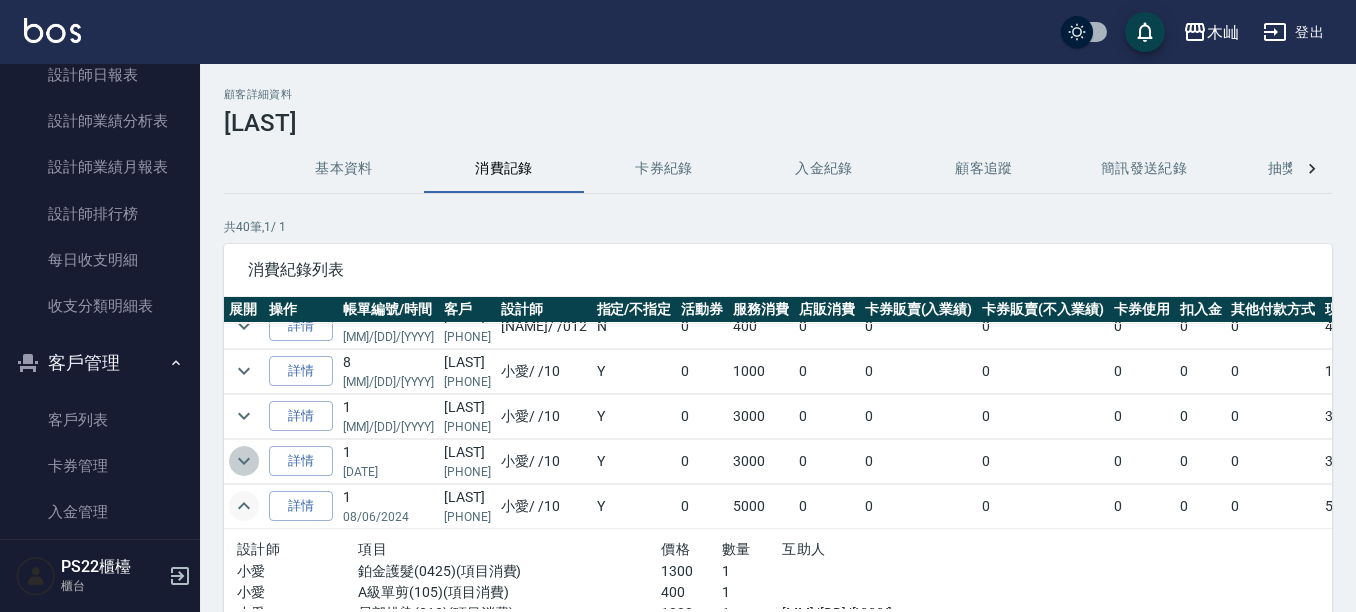click 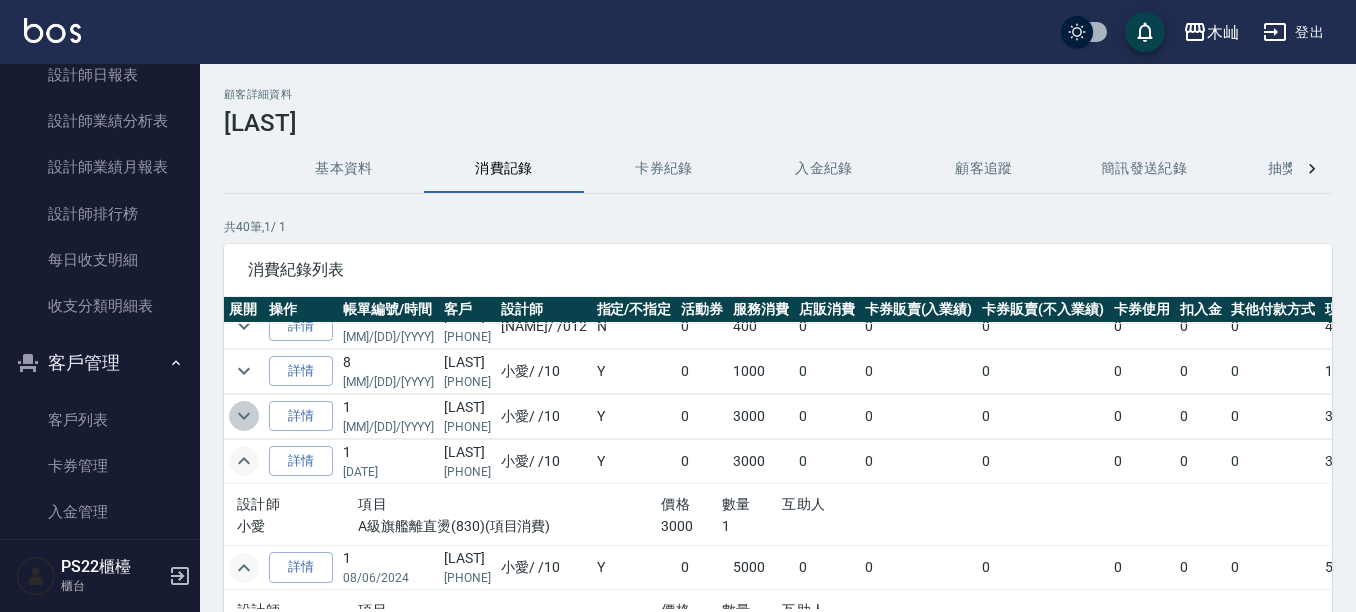 click 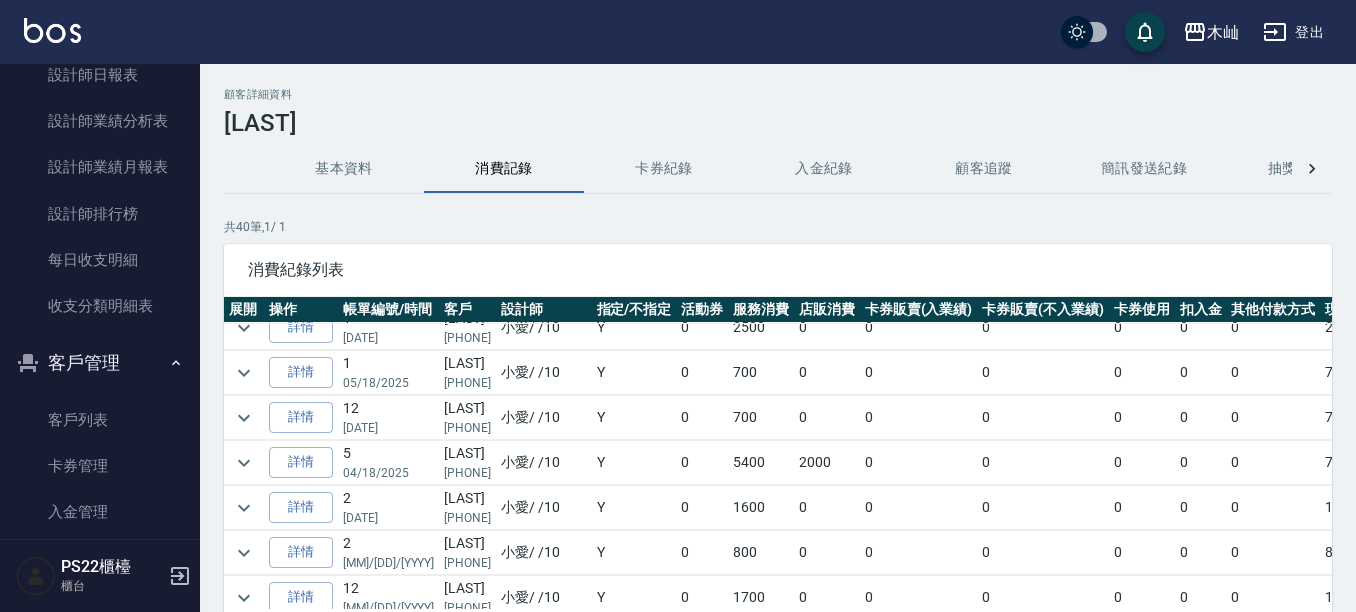 scroll, scrollTop: 200, scrollLeft: 0, axis: vertical 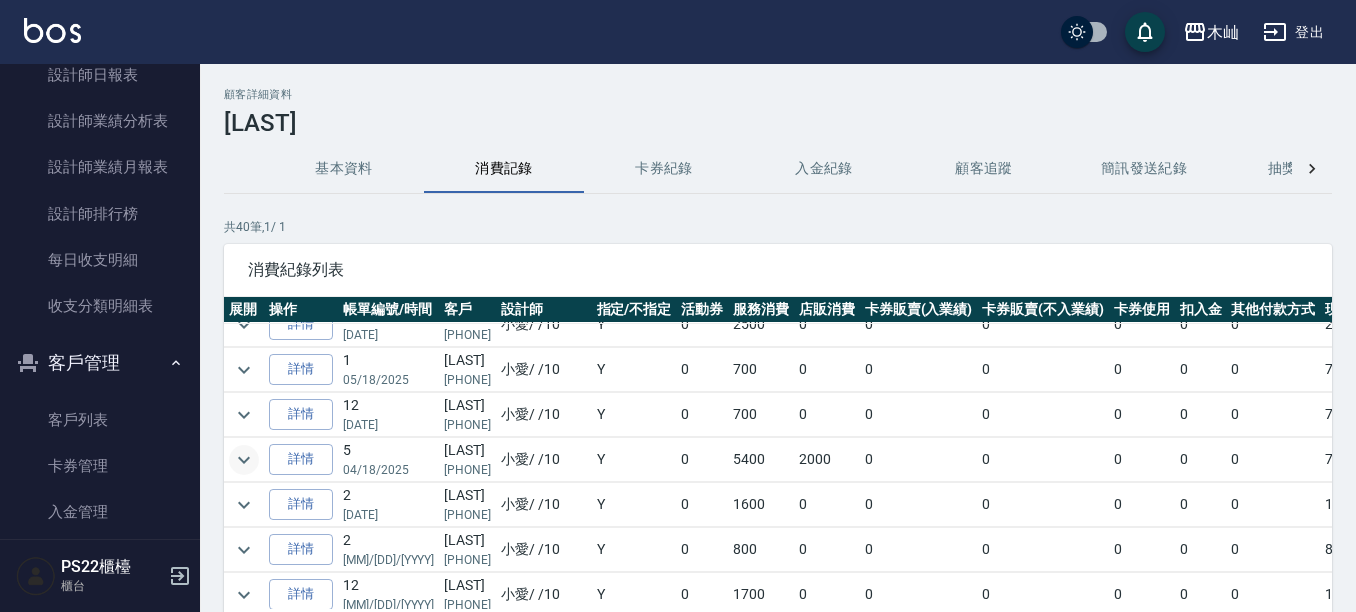 click 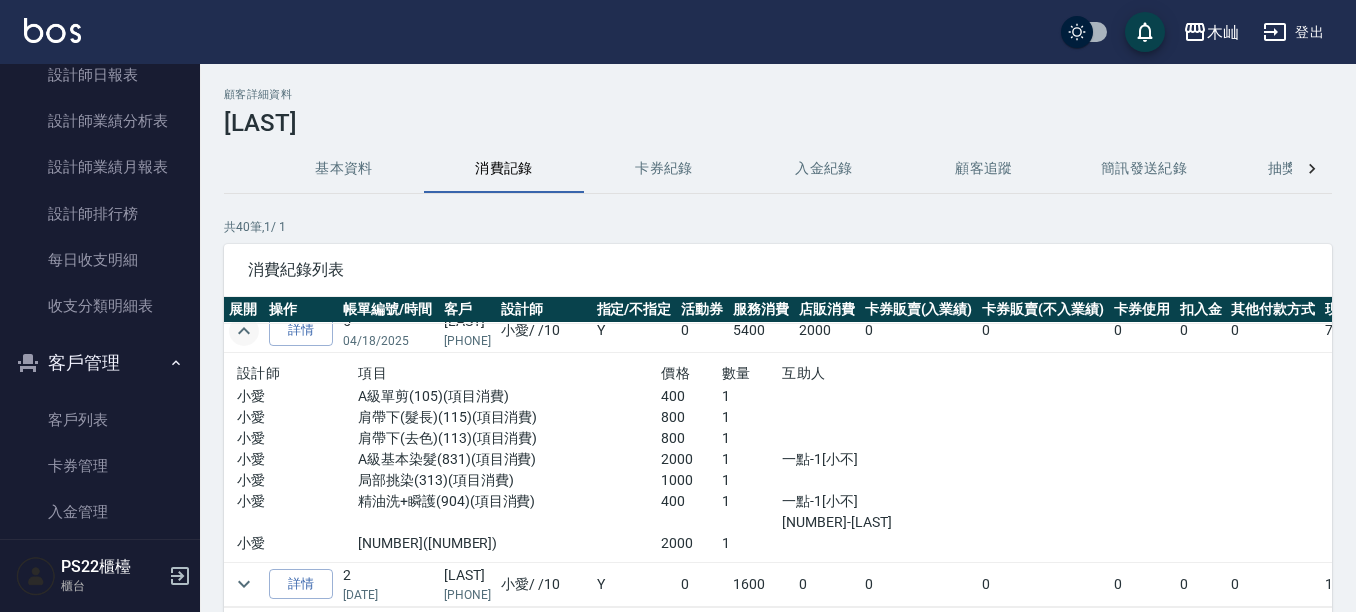 scroll, scrollTop: 300, scrollLeft: 0, axis: vertical 